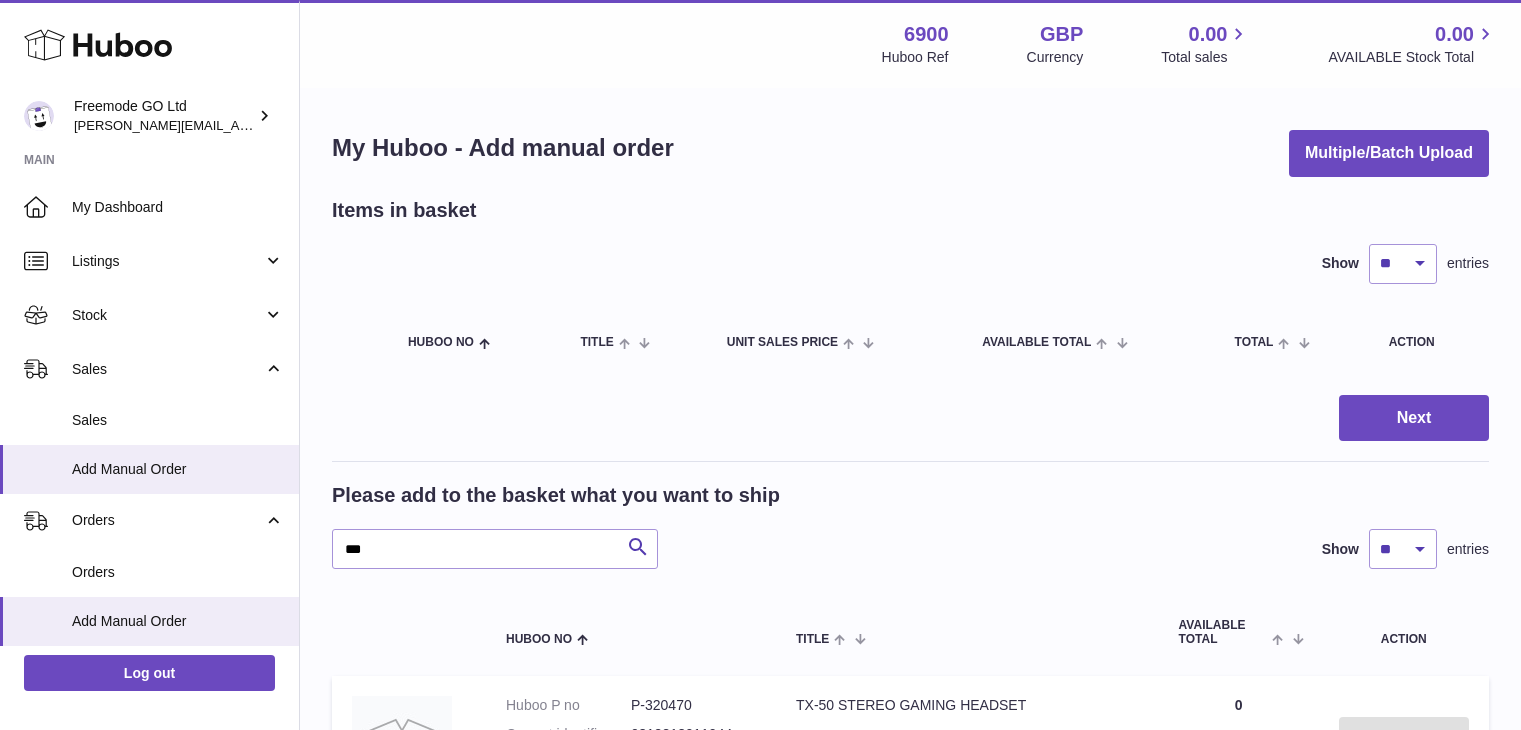 scroll, scrollTop: 0, scrollLeft: 0, axis: both 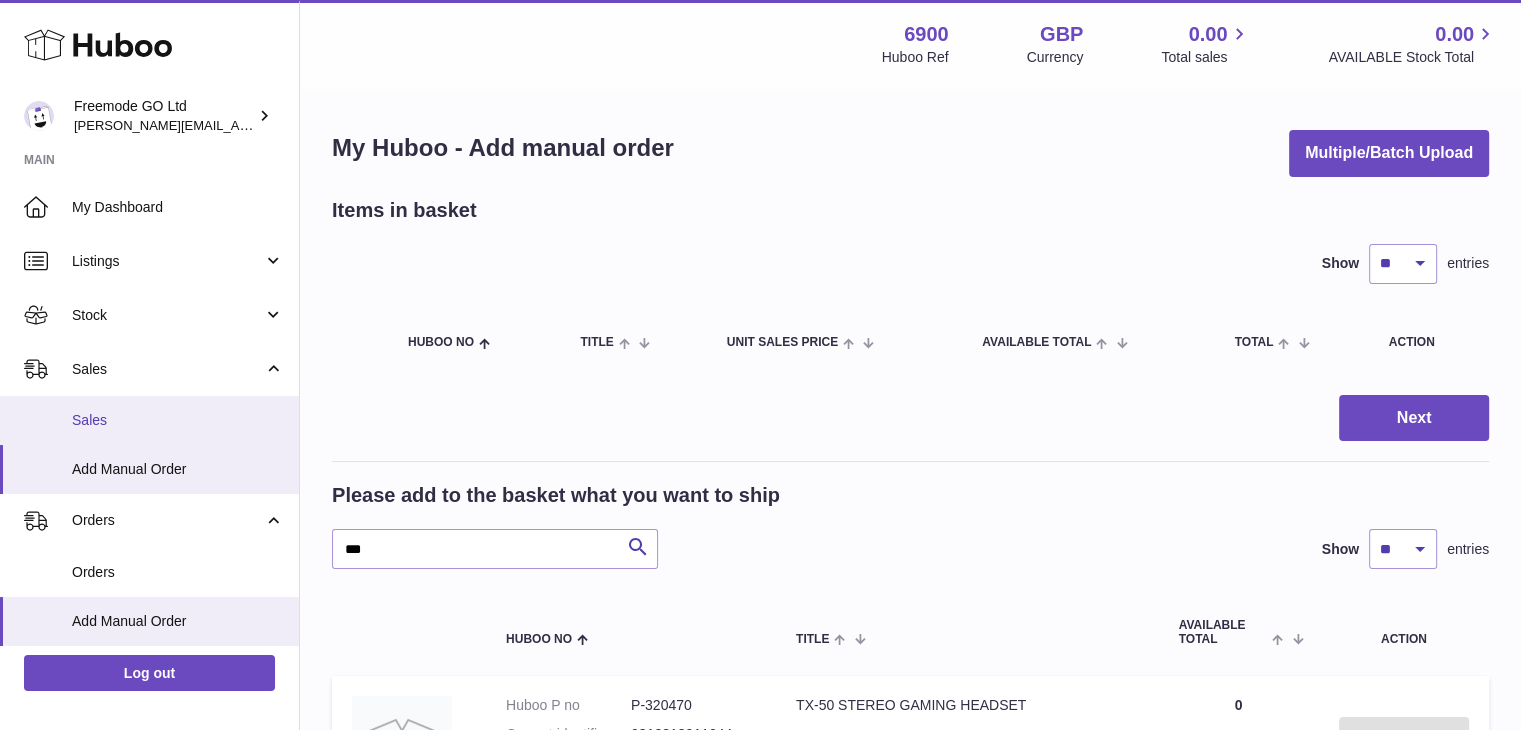 click on "Sales" at bounding box center [178, 420] 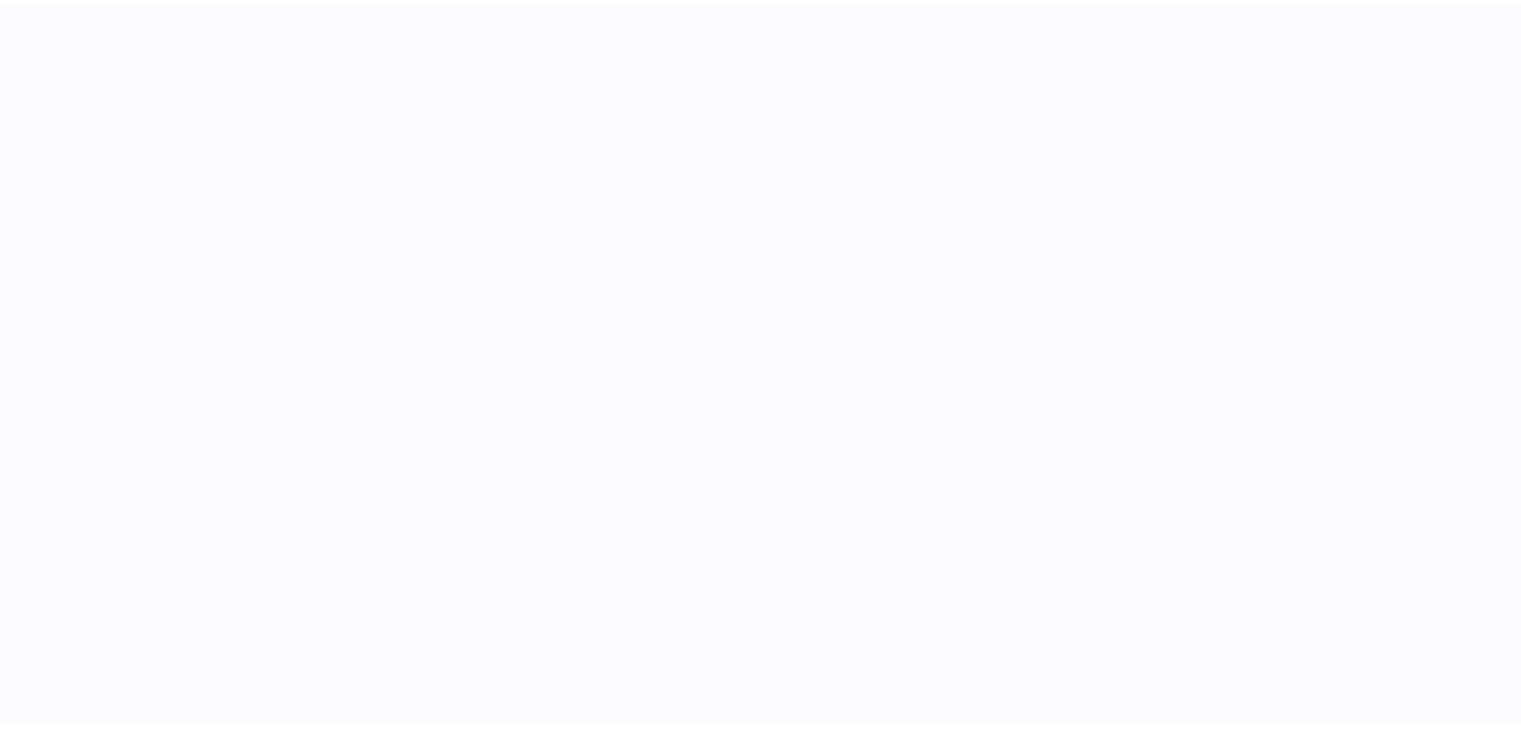 scroll, scrollTop: 0, scrollLeft: 0, axis: both 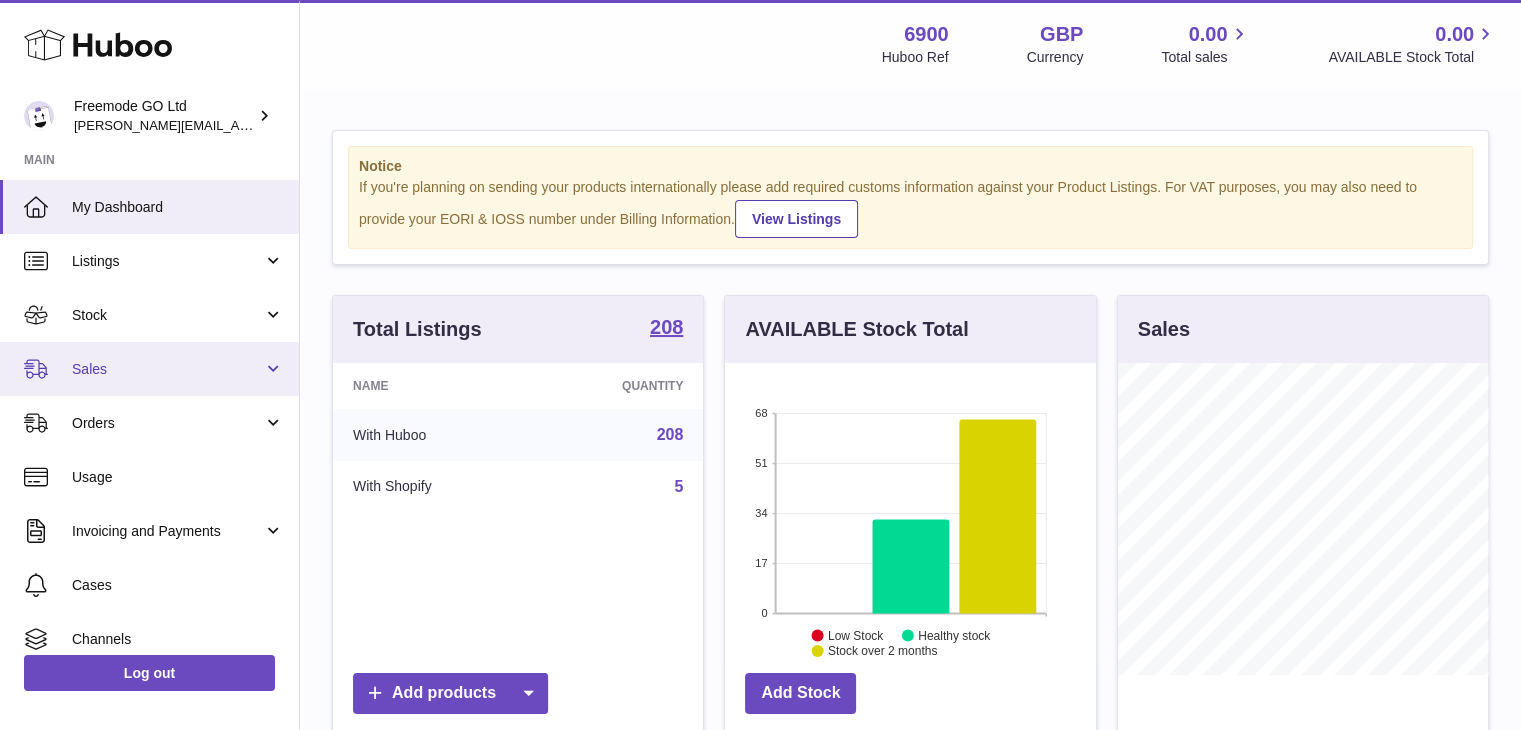 click on "Sales" at bounding box center [149, 369] 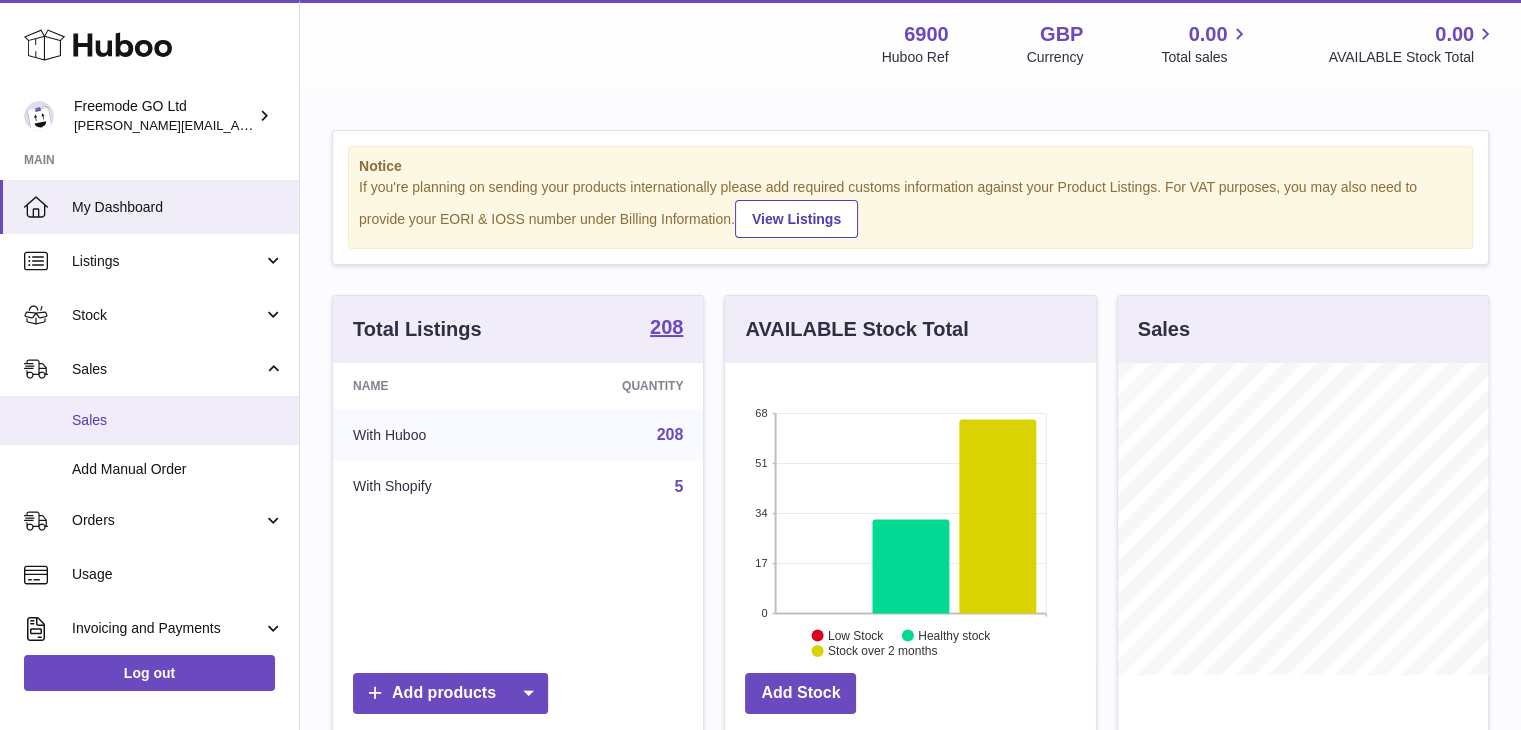 click on "Sales" at bounding box center [178, 420] 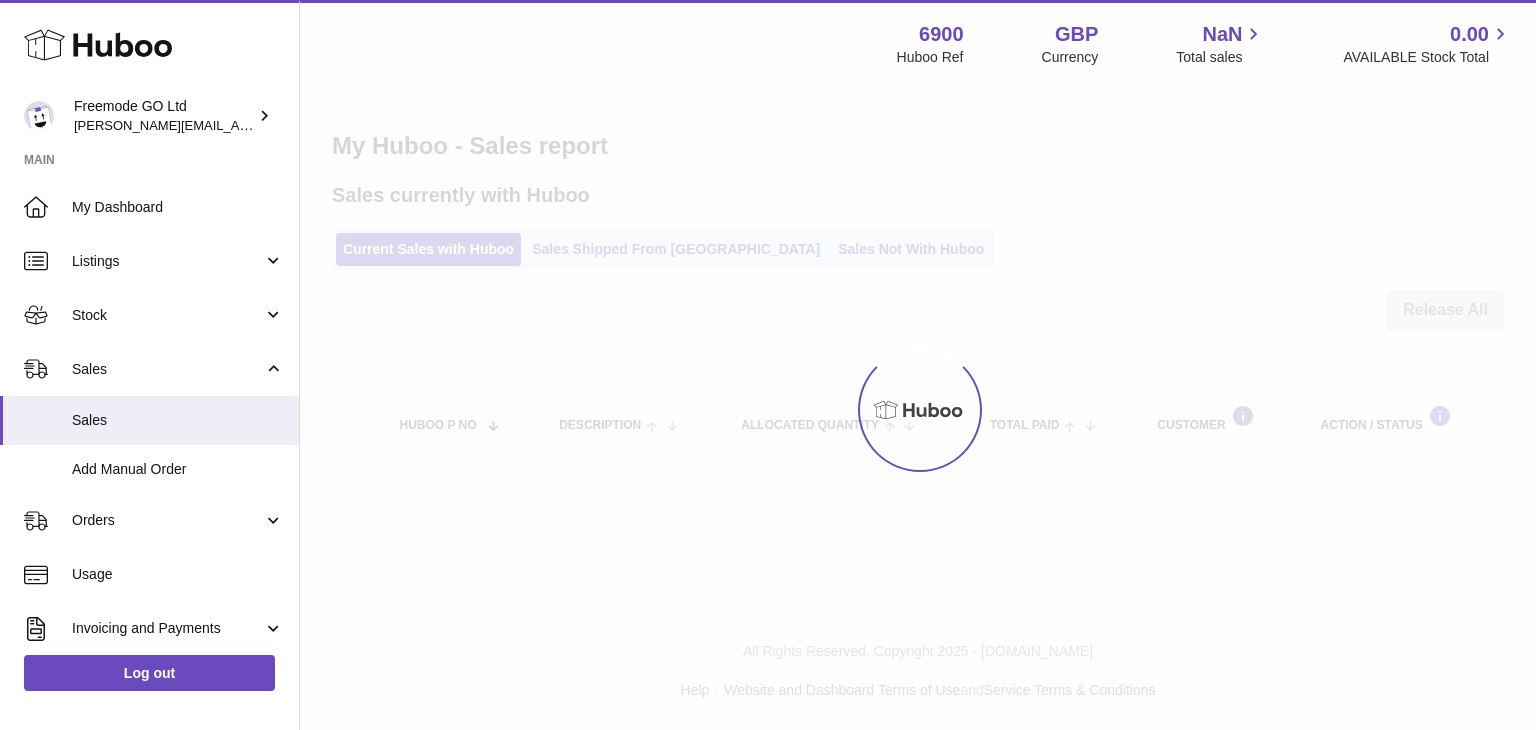 scroll, scrollTop: 0, scrollLeft: 0, axis: both 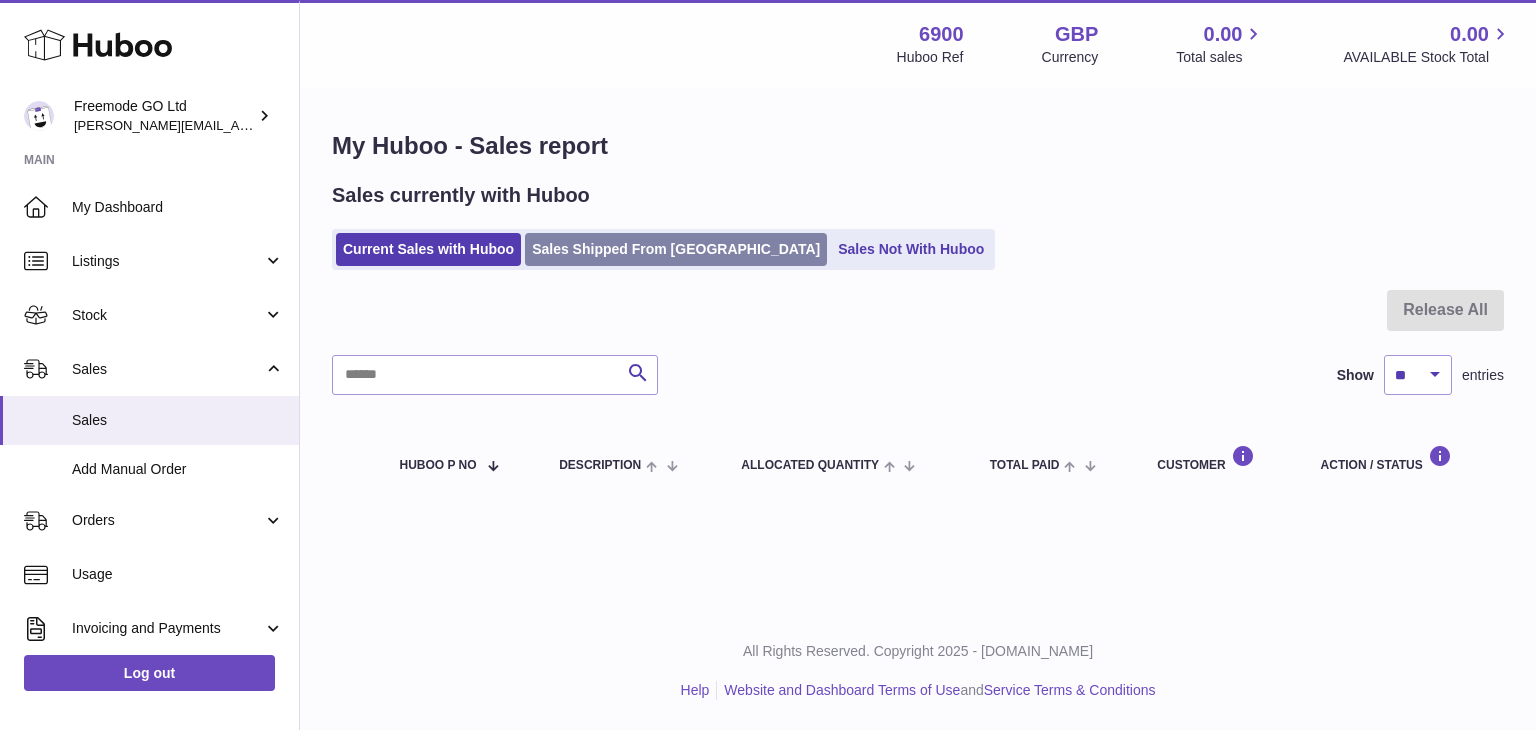 click on "Sales Shipped From Huboo" at bounding box center (676, 249) 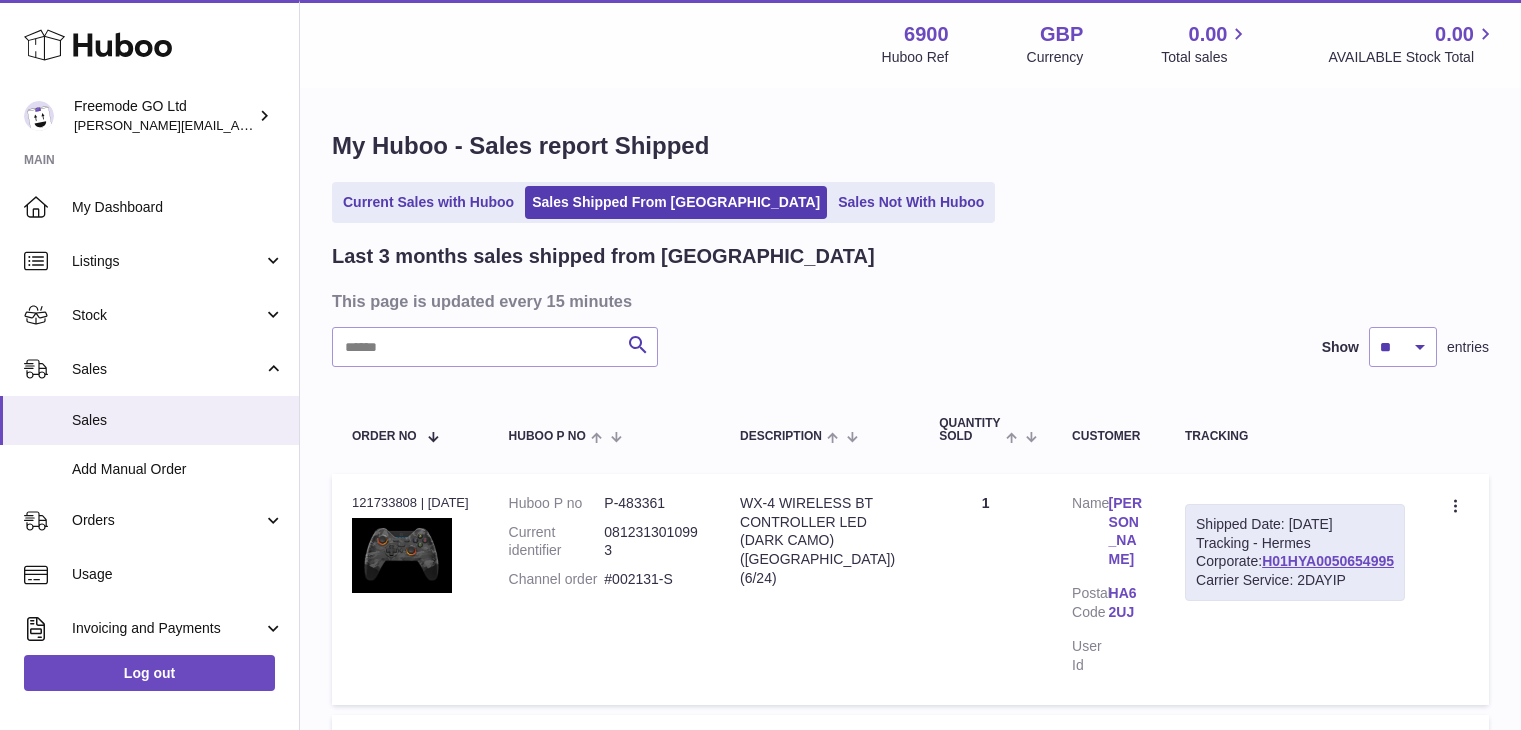 scroll, scrollTop: 0, scrollLeft: 0, axis: both 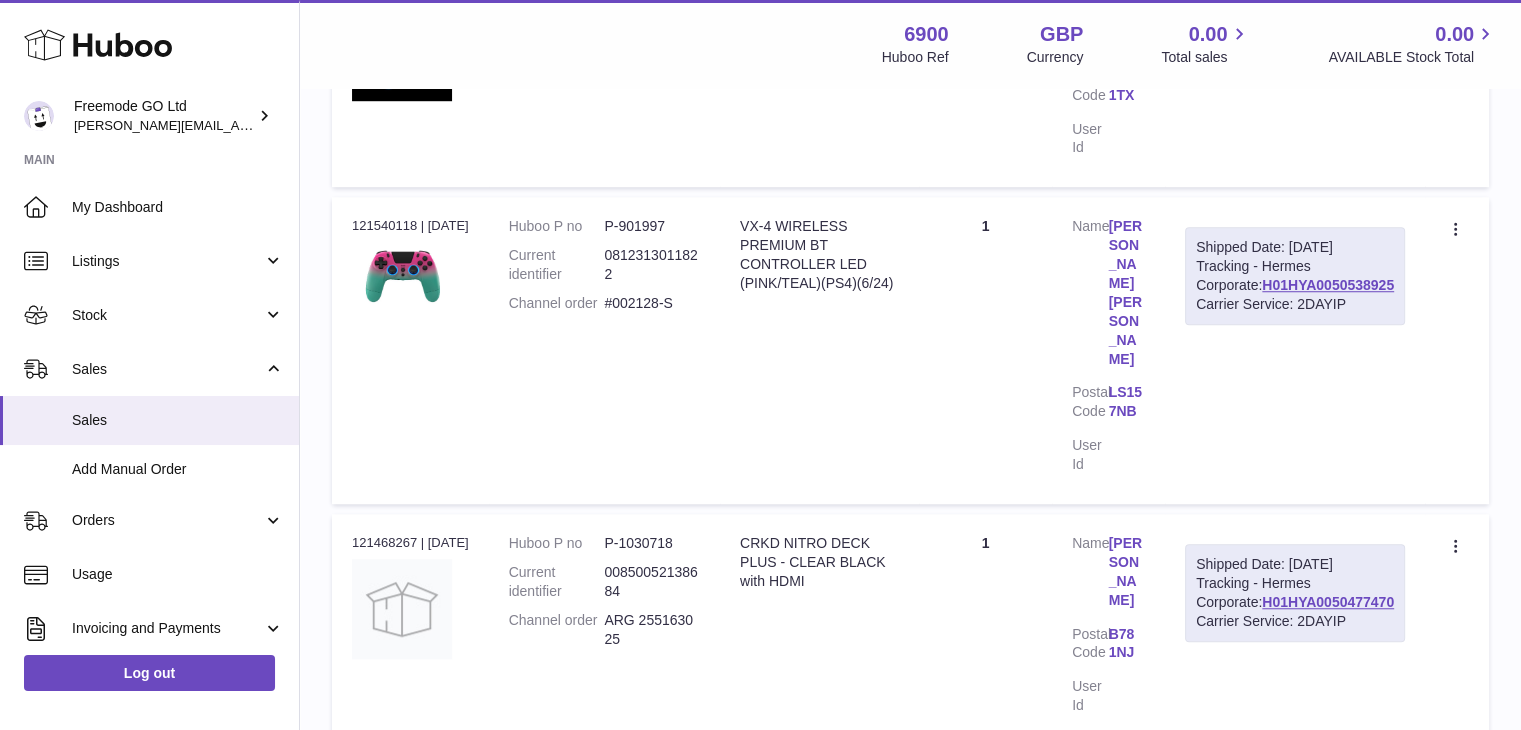 drag, startPoint x: 1409, startPoint y: 455, endPoint x: 1258, endPoint y: 453, distance: 151.01324 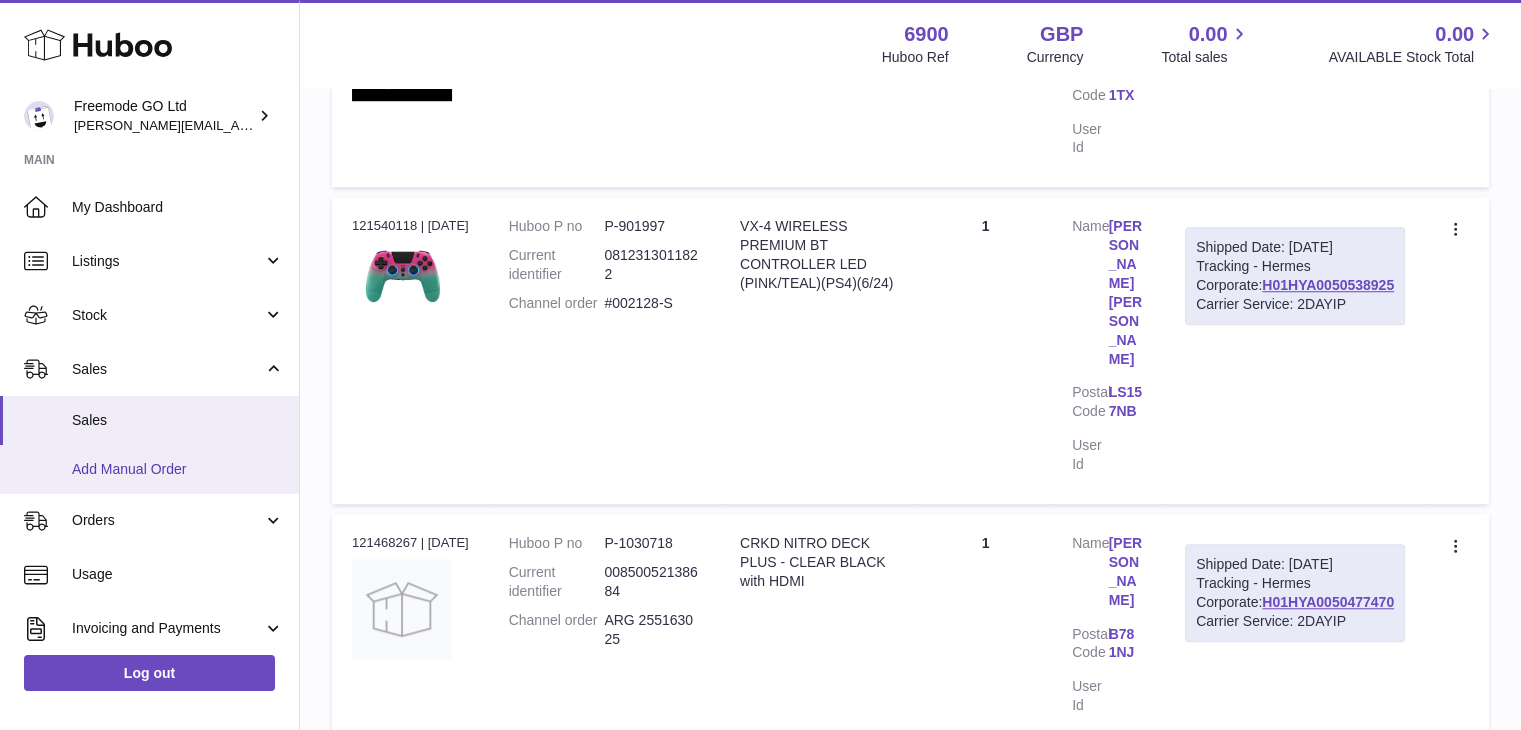 click on "Add Manual Order" at bounding box center (149, 469) 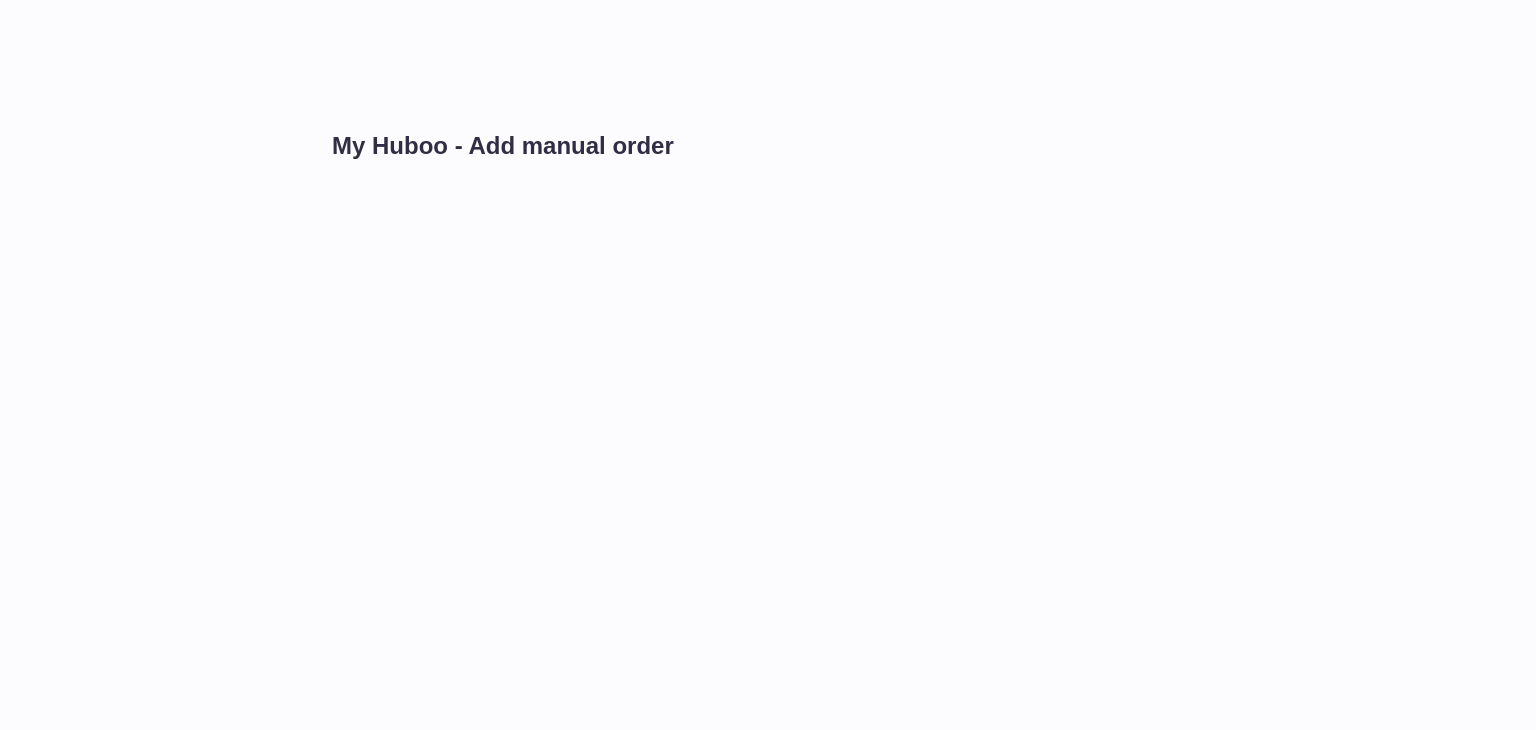 scroll, scrollTop: 0, scrollLeft: 0, axis: both 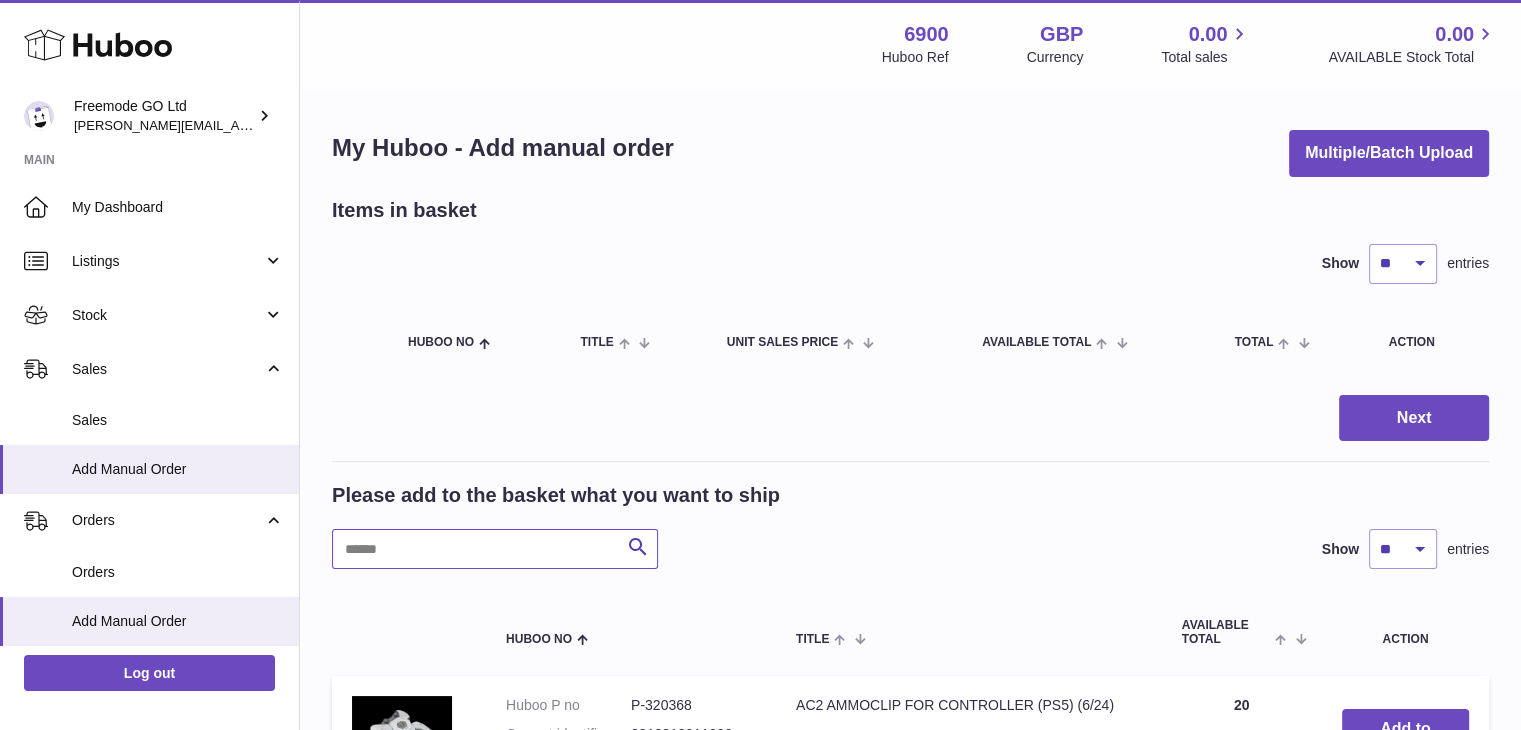 click at bounding box center [495, 549] 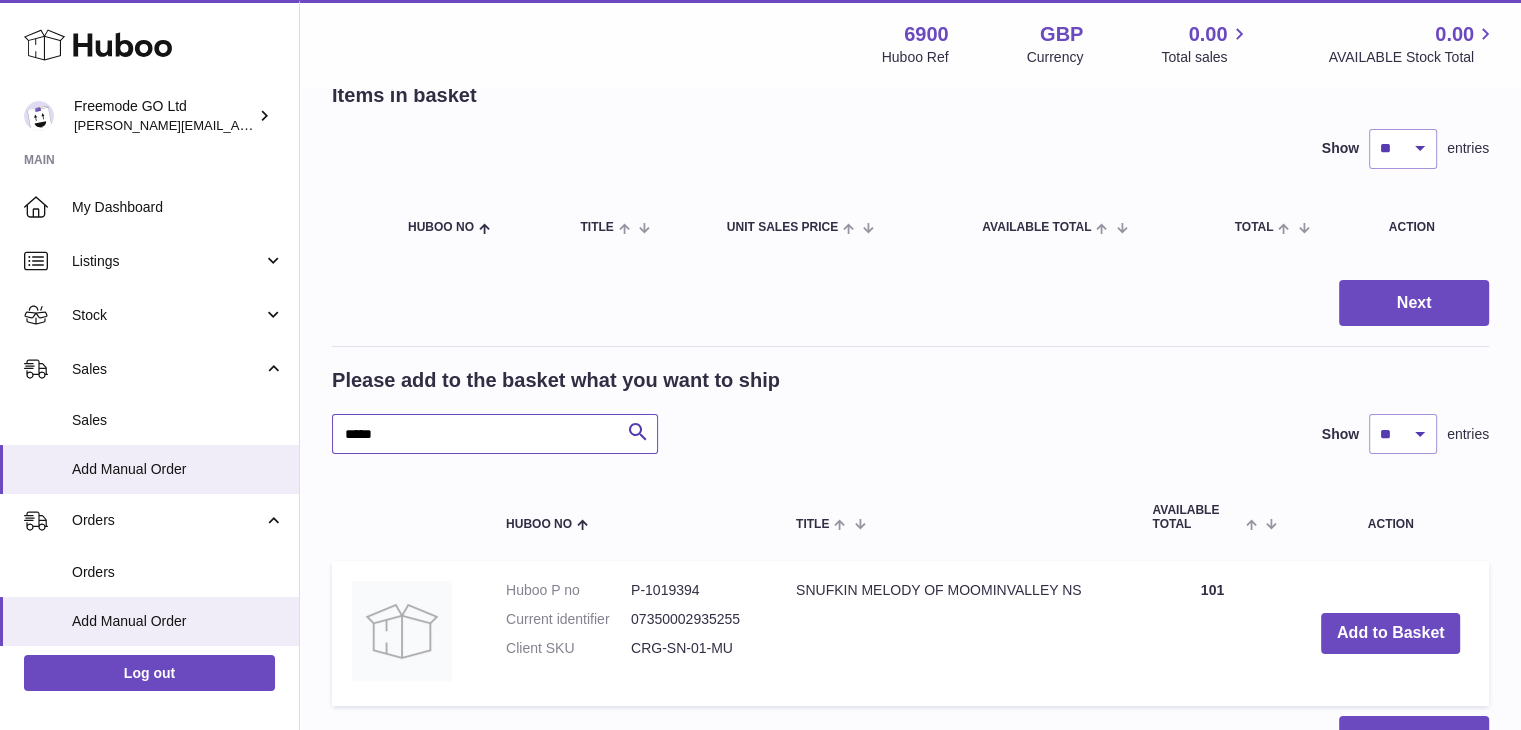 scroll, scrollTop: 120, scrollLeft: 0, axis: vertical 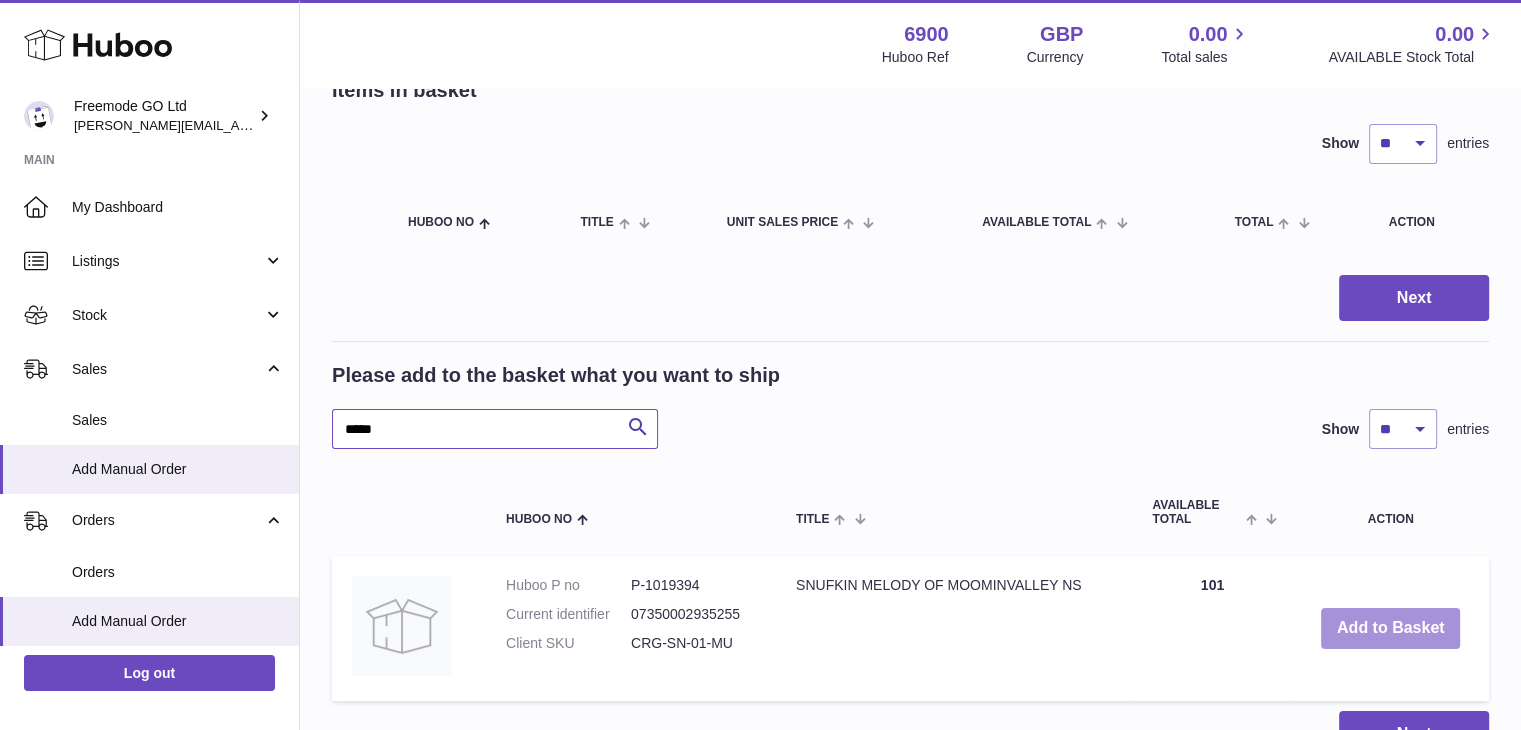 type on "*****" 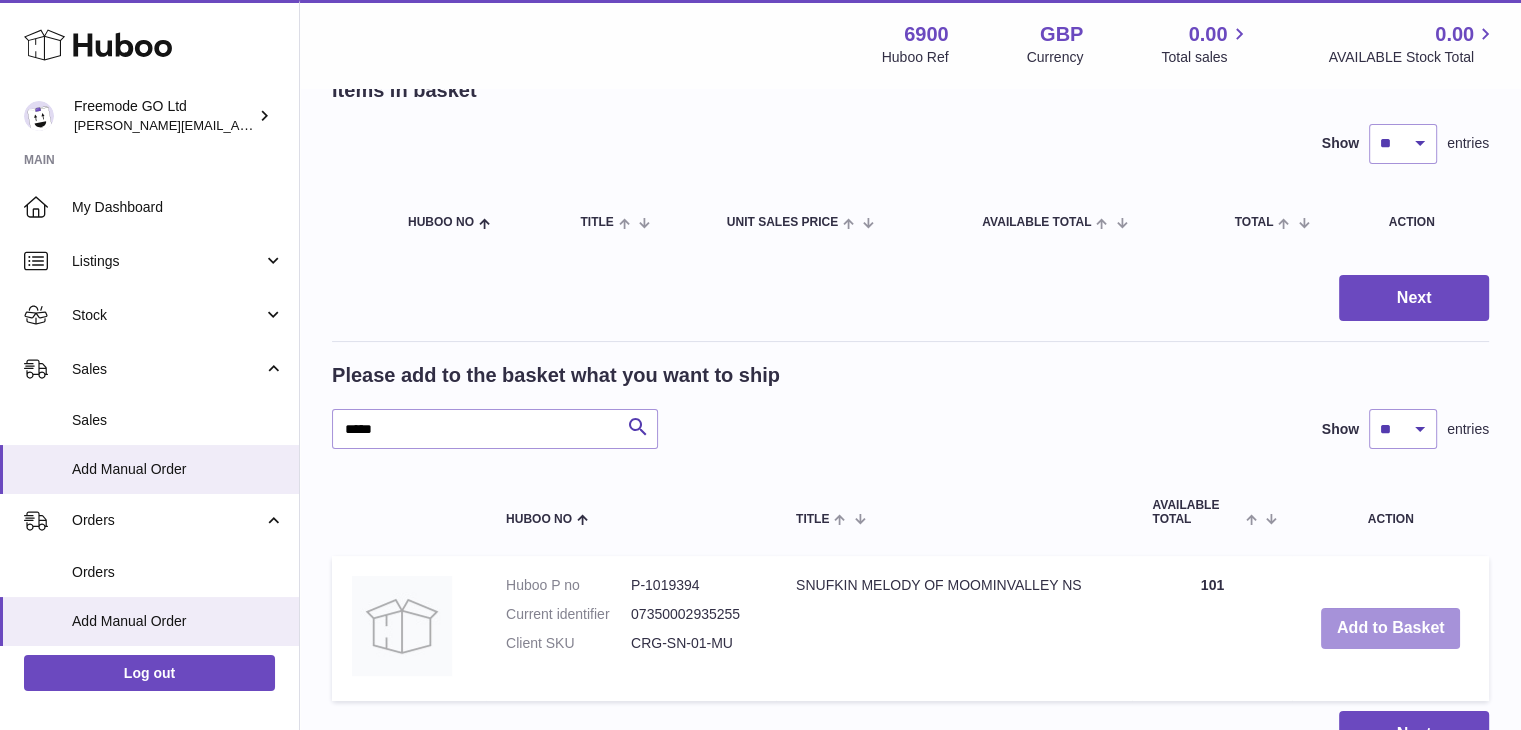 click on "Add to Basket" at bounding box center (1391, 628) 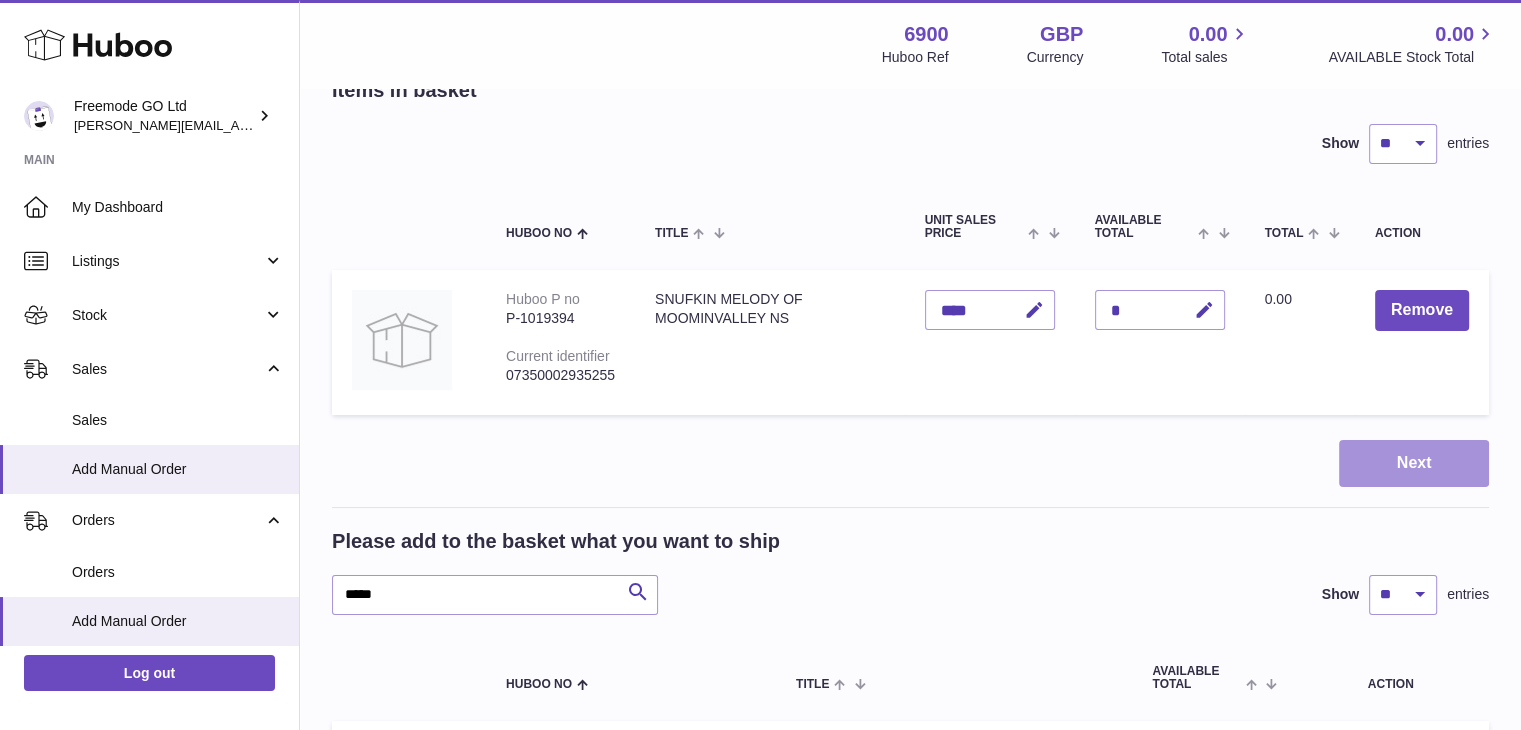 click on "Next" at bounding box center (1414, 463) 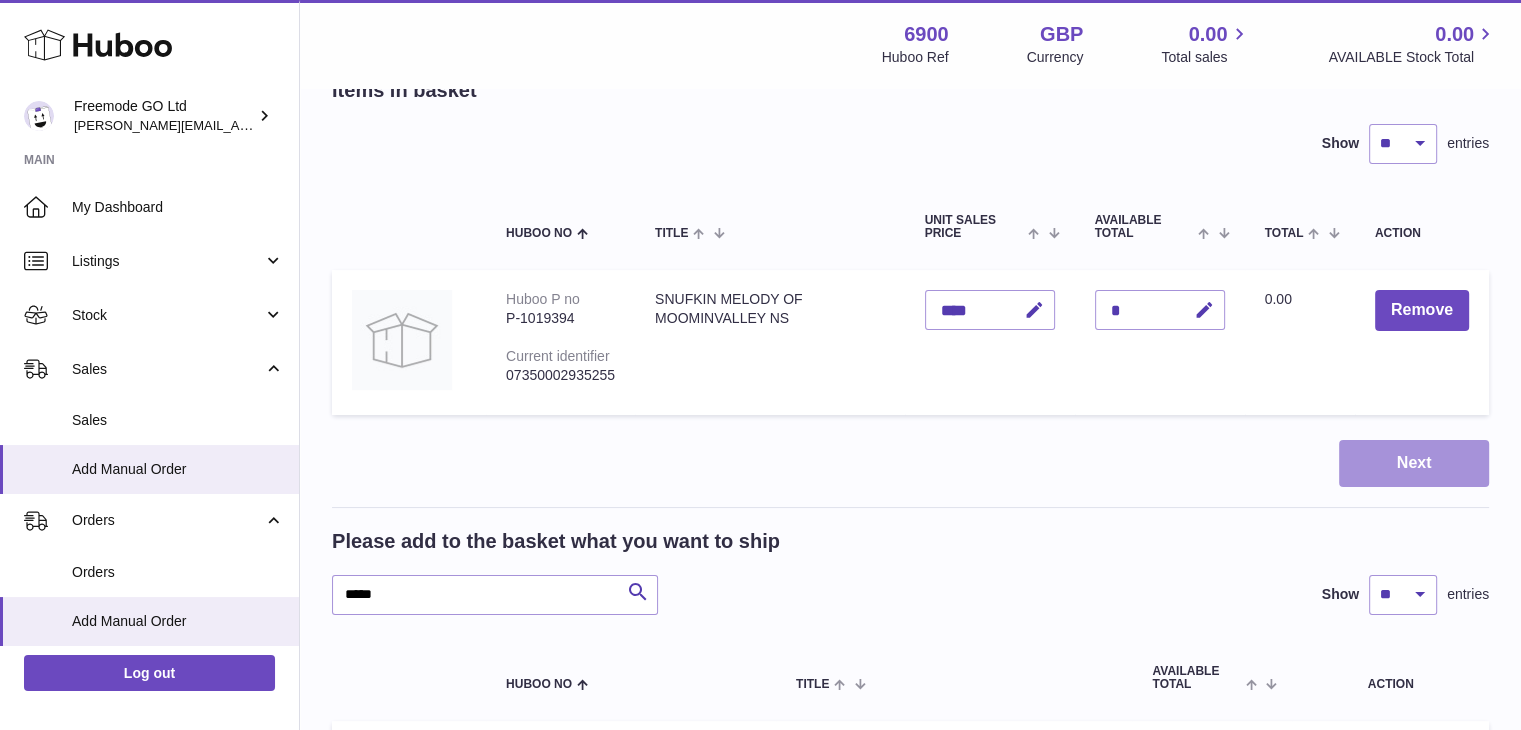 scroll, scrollTop: 0, scrollLeft: 0, axis: both 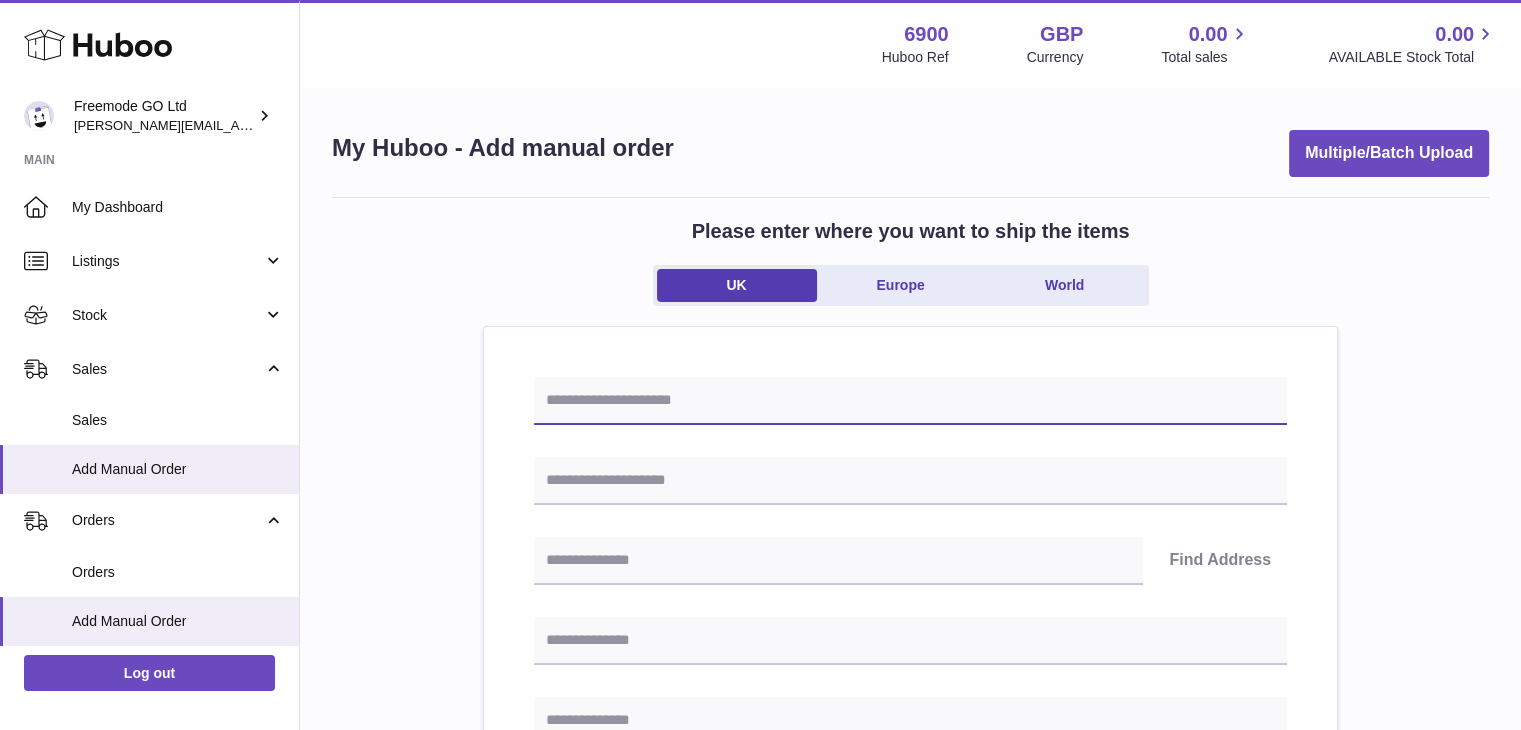 click at bounding box center (910, 401) 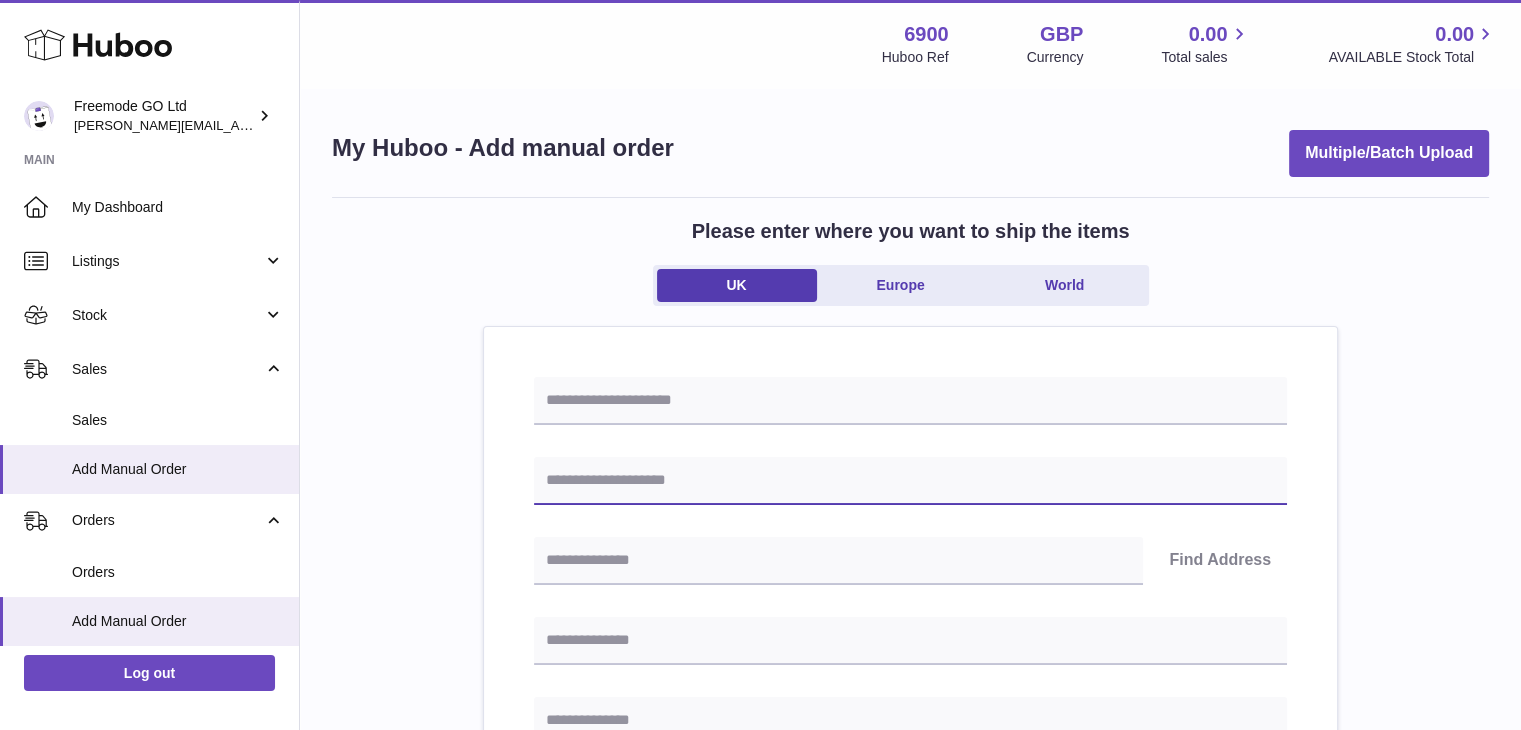 click at bounding box center (910, 481) 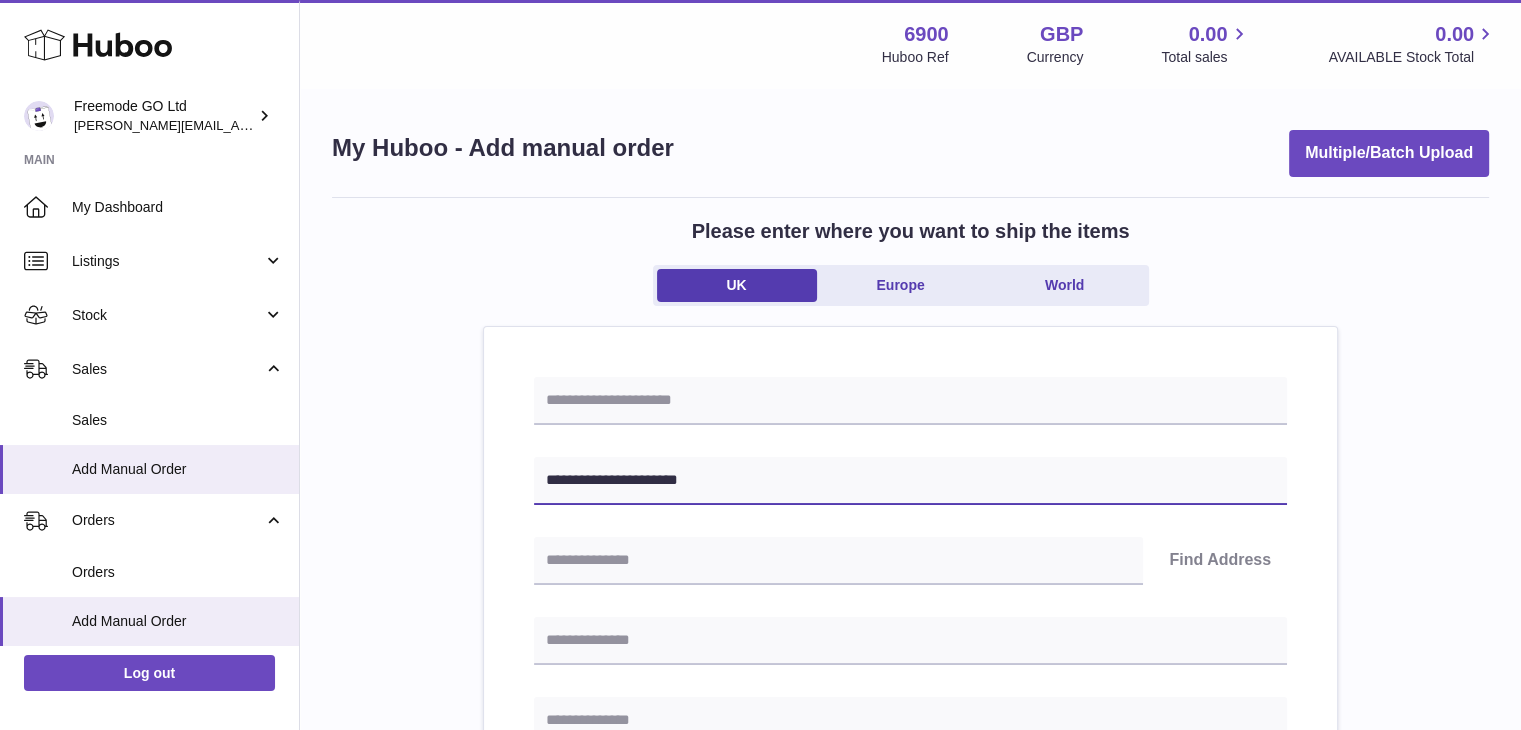 type on "**********" 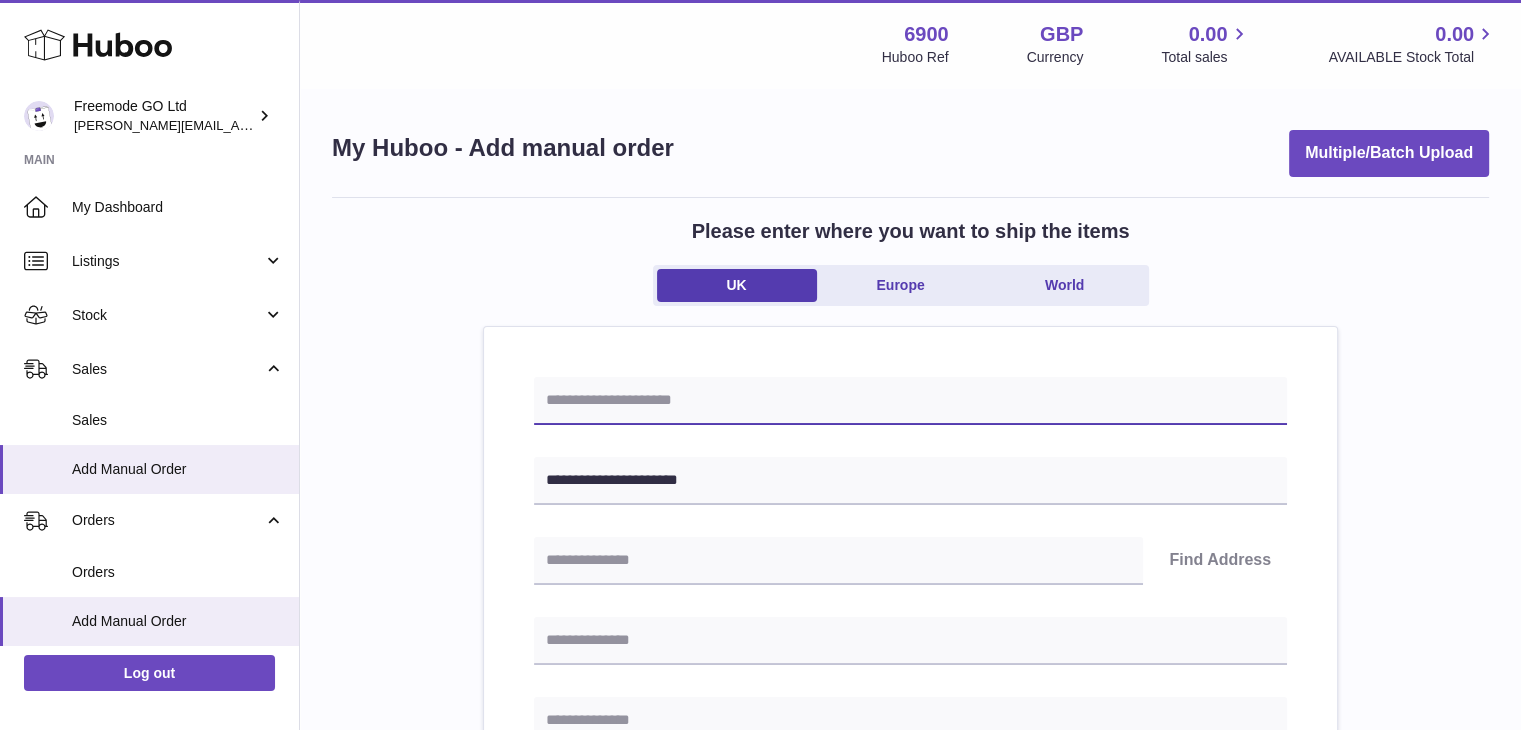 click at bounding box center (910, 401) 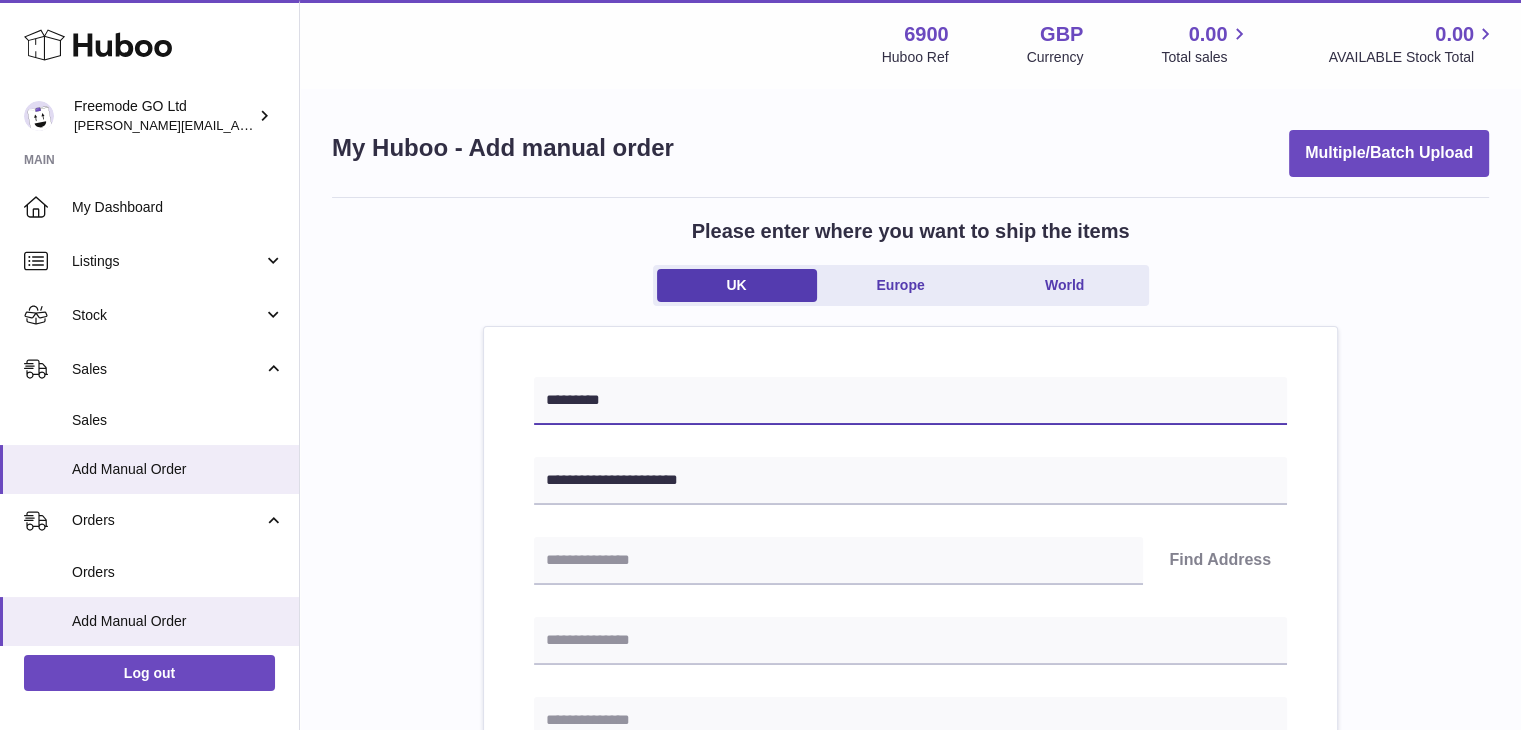 click on "*********" at bounding box center [910, 401] 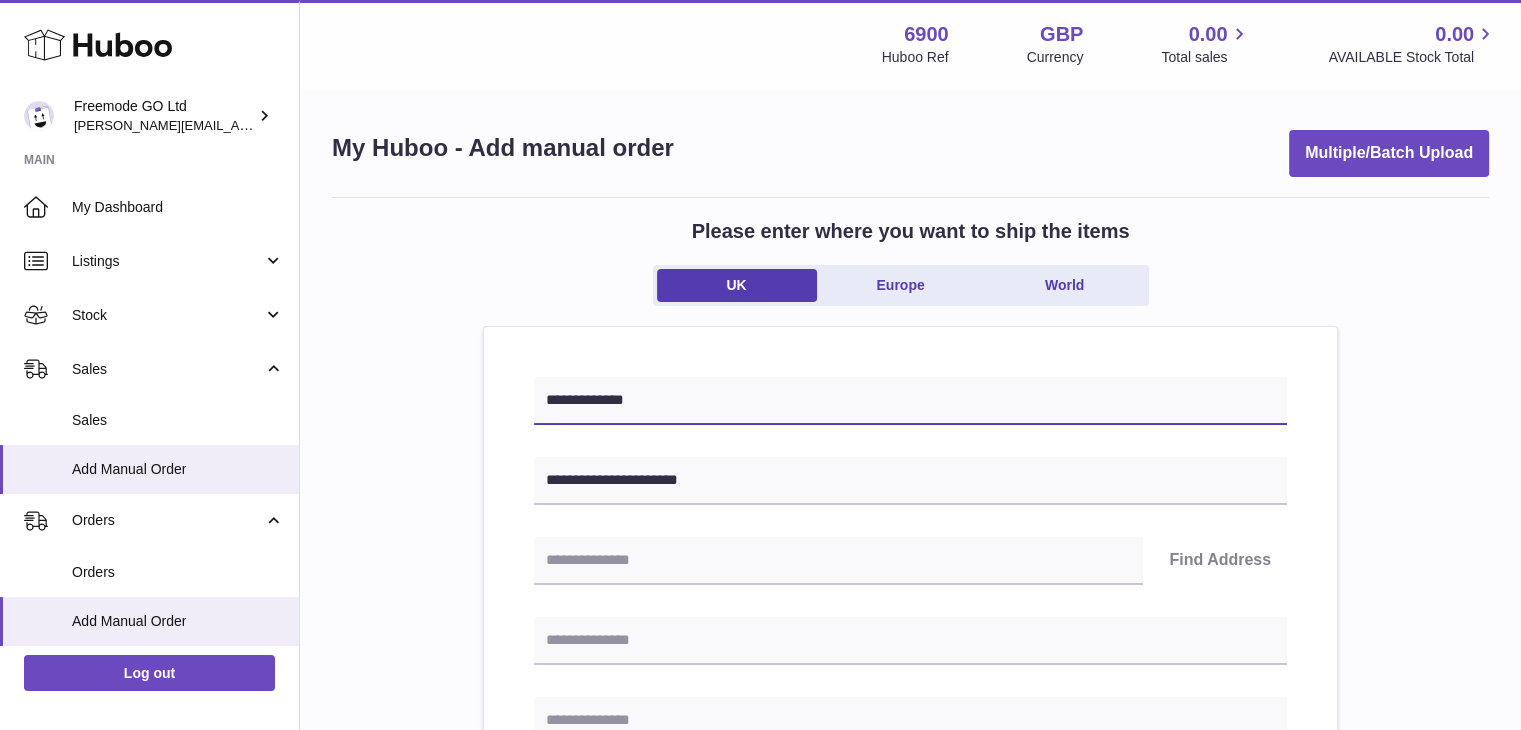 type on "**********" 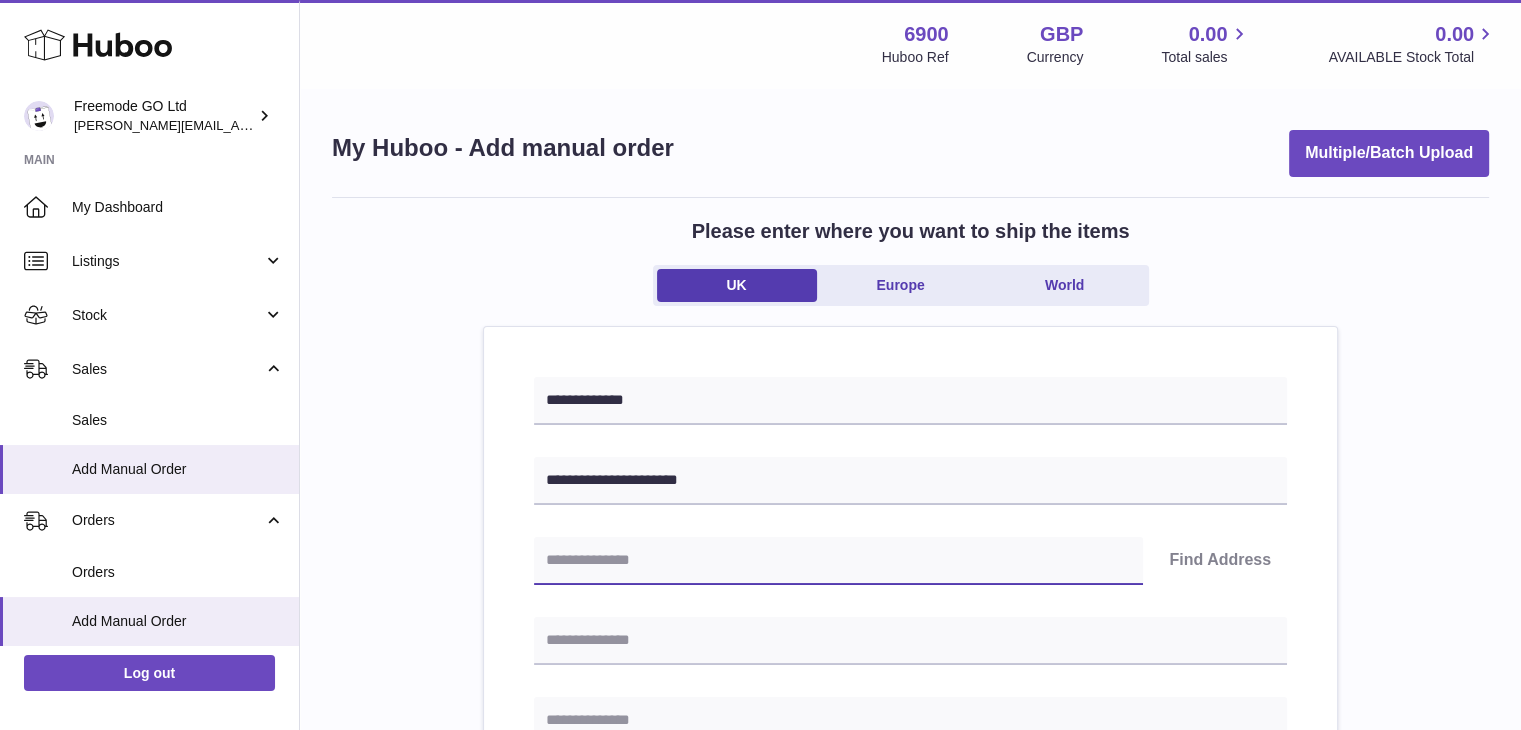 paste on "********" 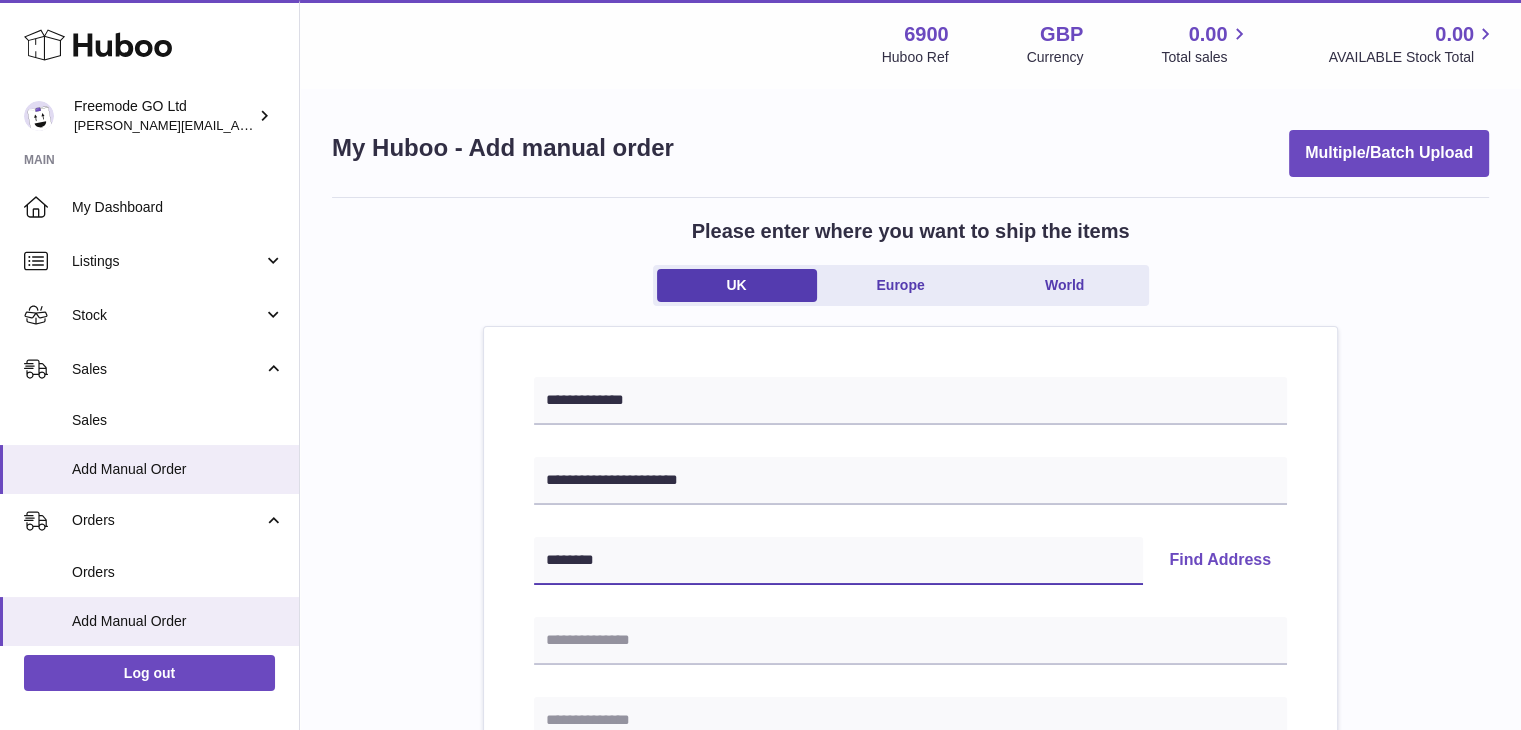 type on "********" 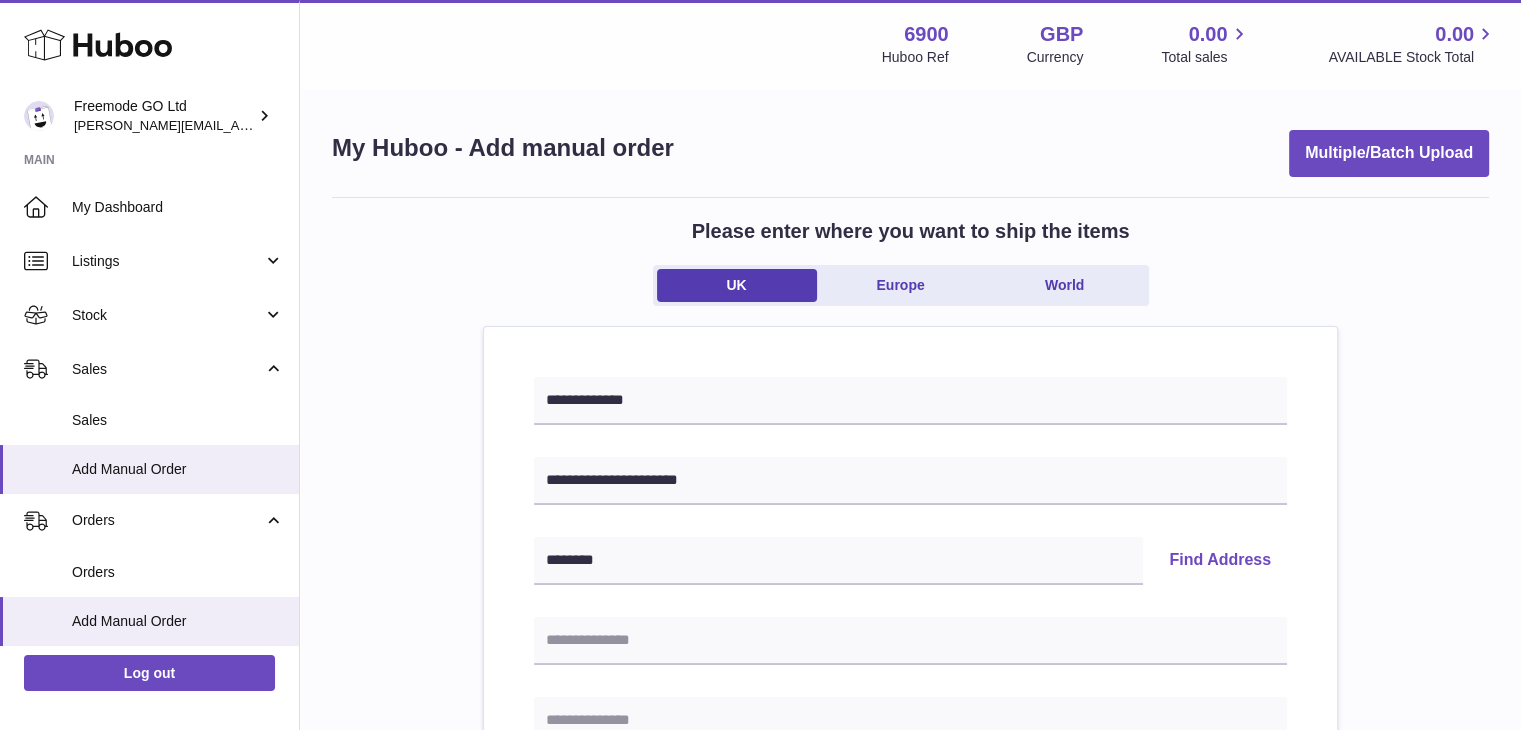 click on "Find Address" at bounding box center (1220, 561) 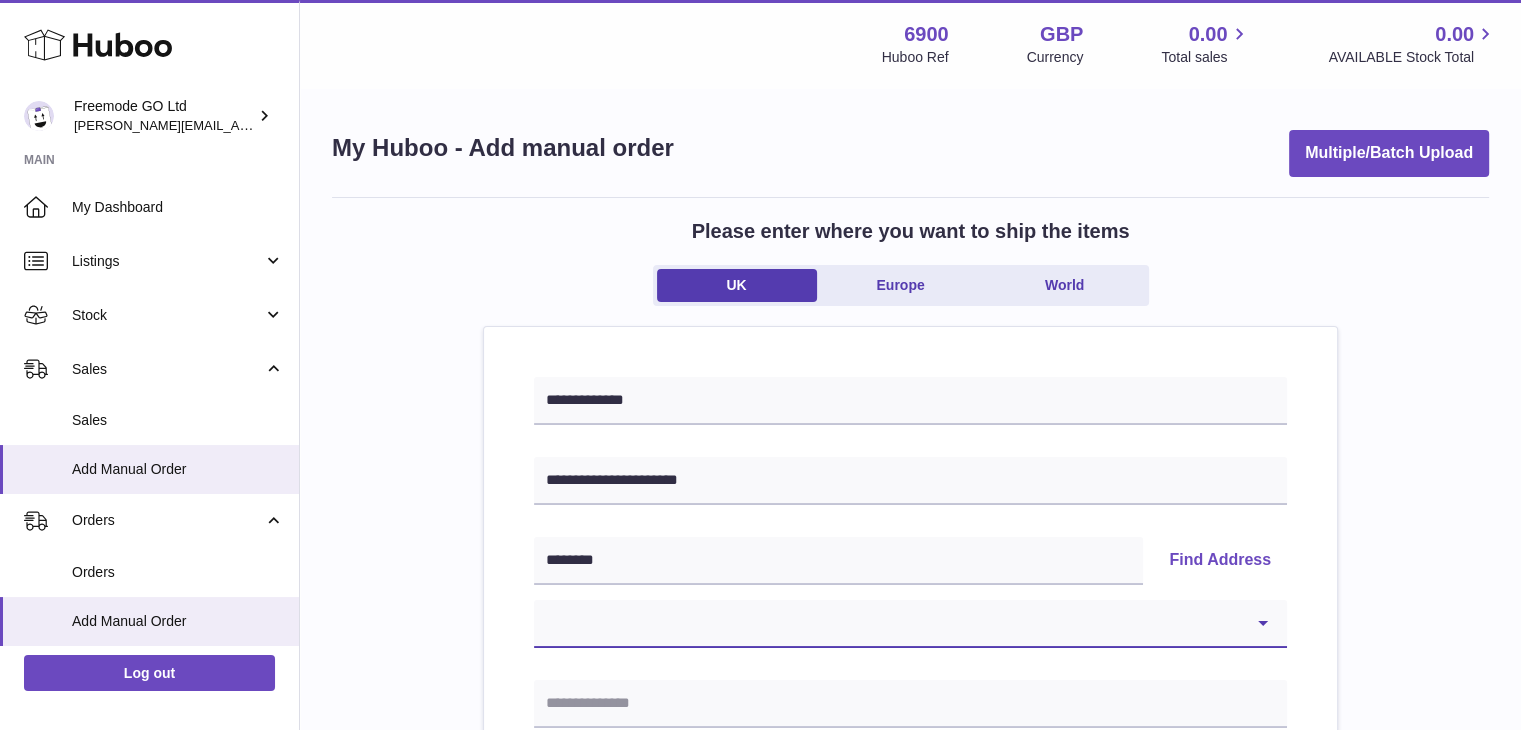 click on "**********" at bounding box center [910, 624] 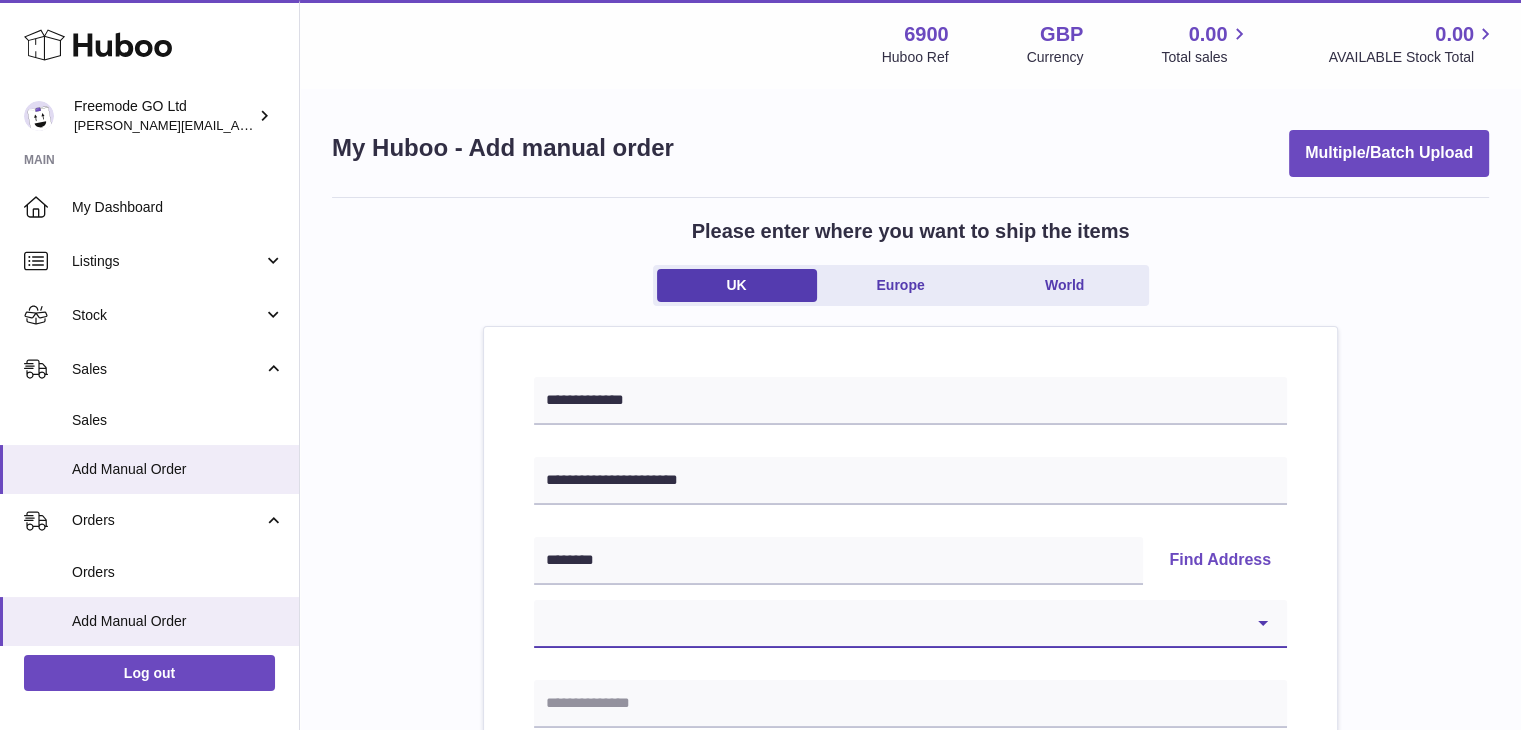 select on "**" 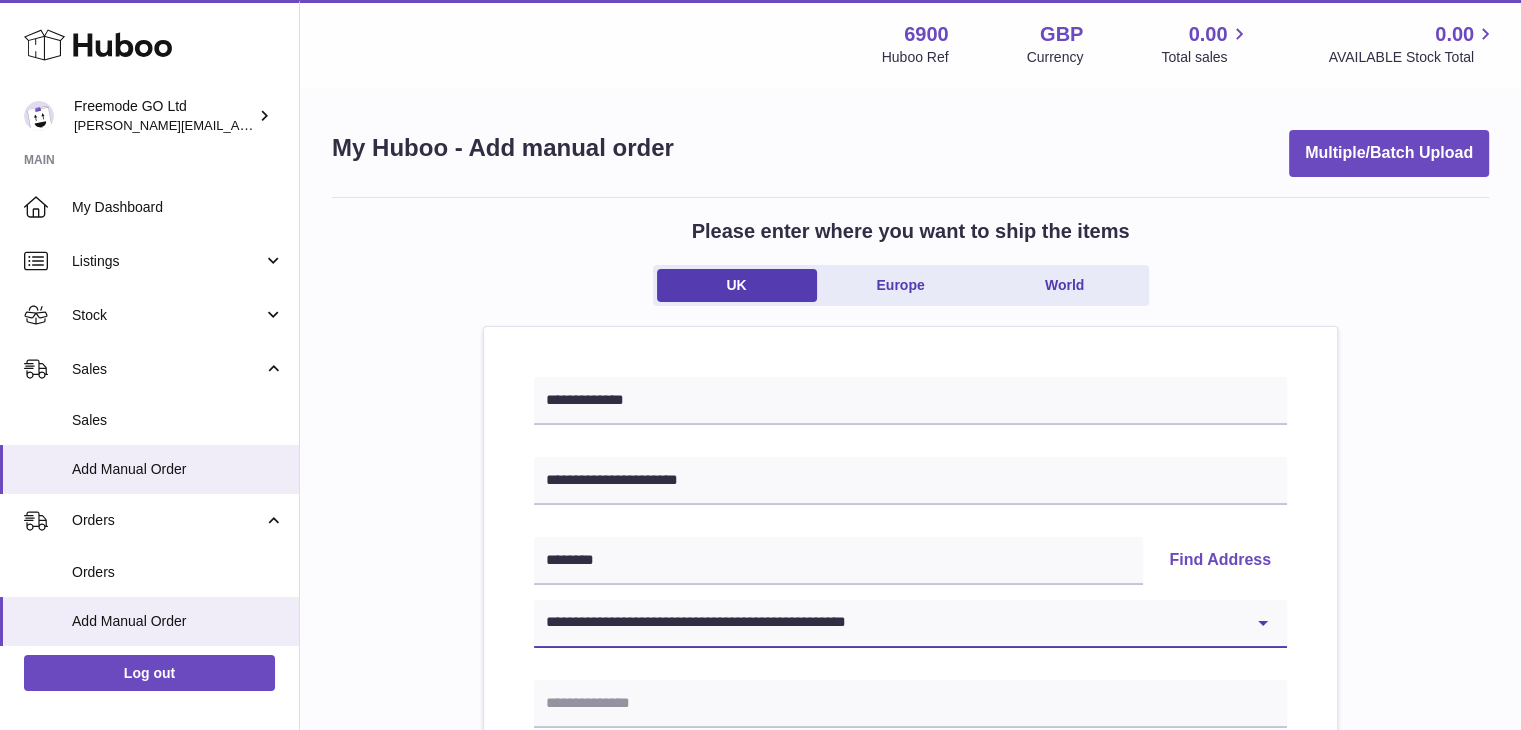click on "**********" at bounding box center [910, 624] 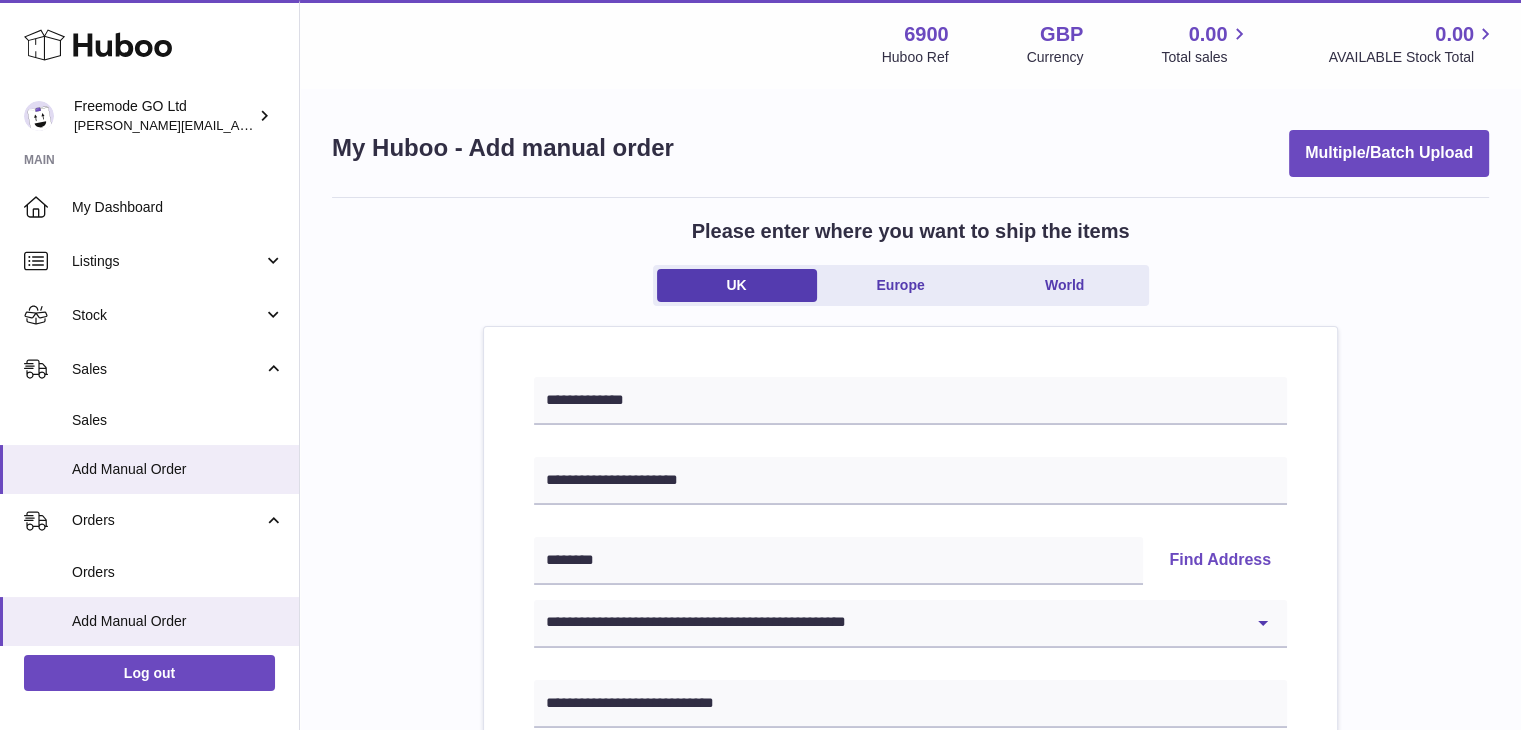 click on "**********" at bounding box center (910, 925) 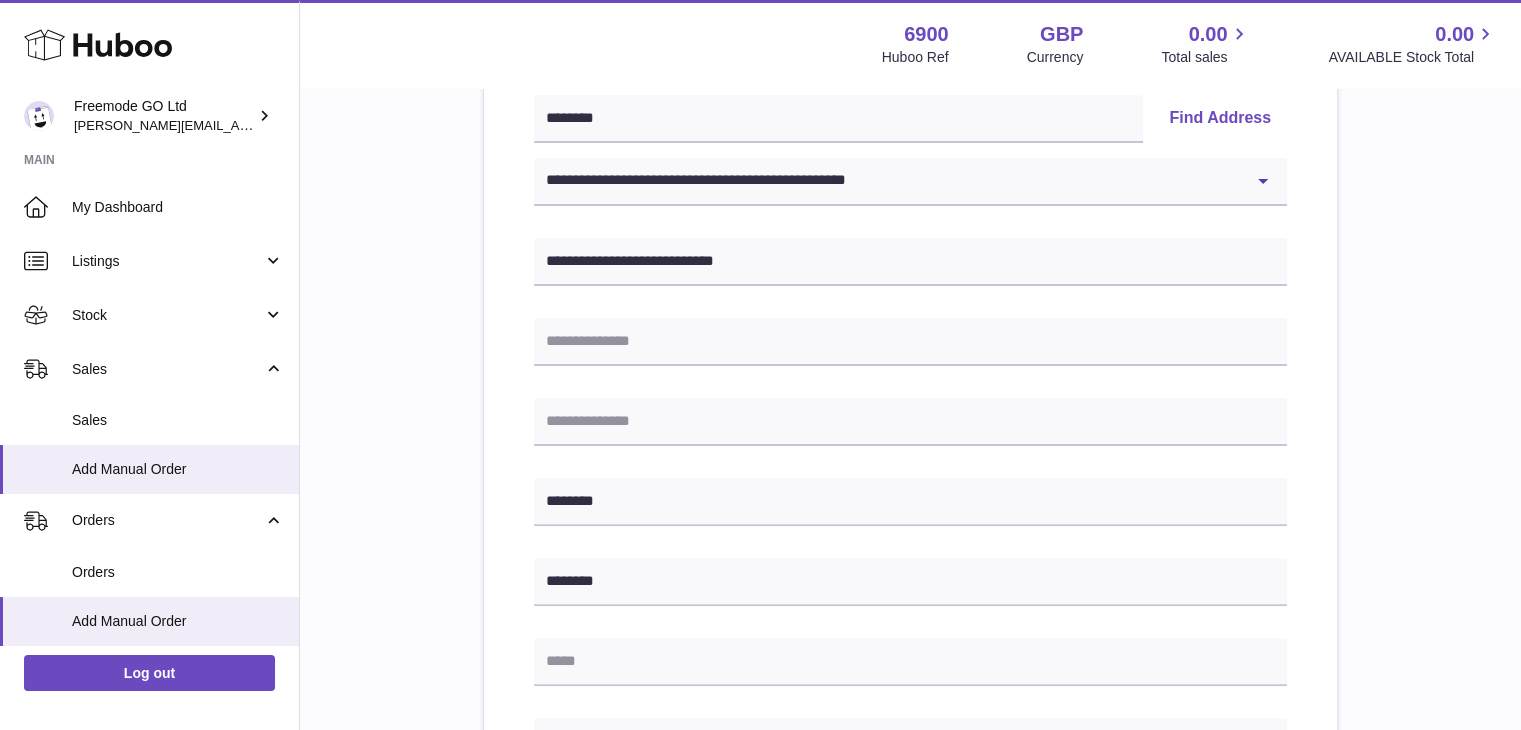 scroll, scrollTop: 513, scrollLeft: 0, axis: vertical 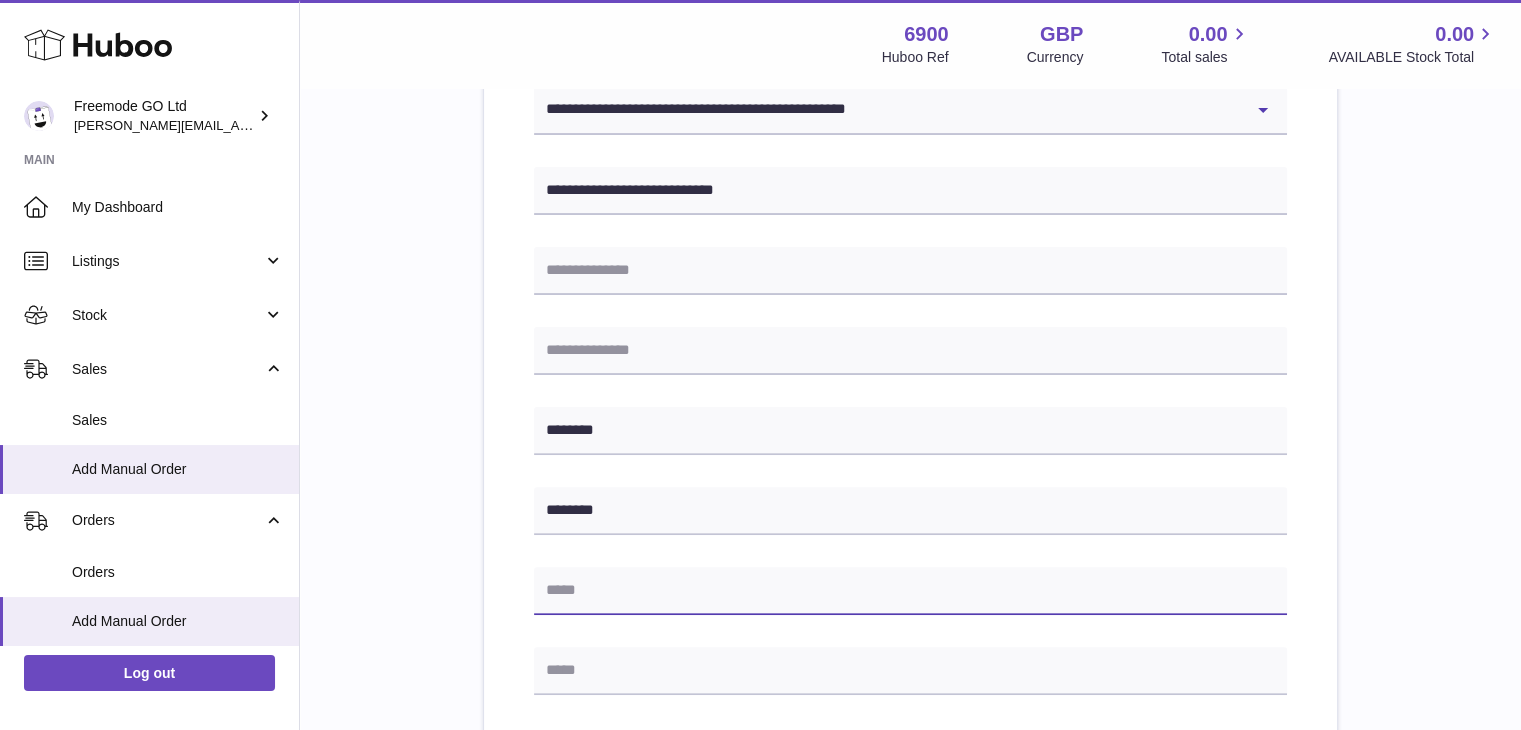 click at bounding box center (910, 591) 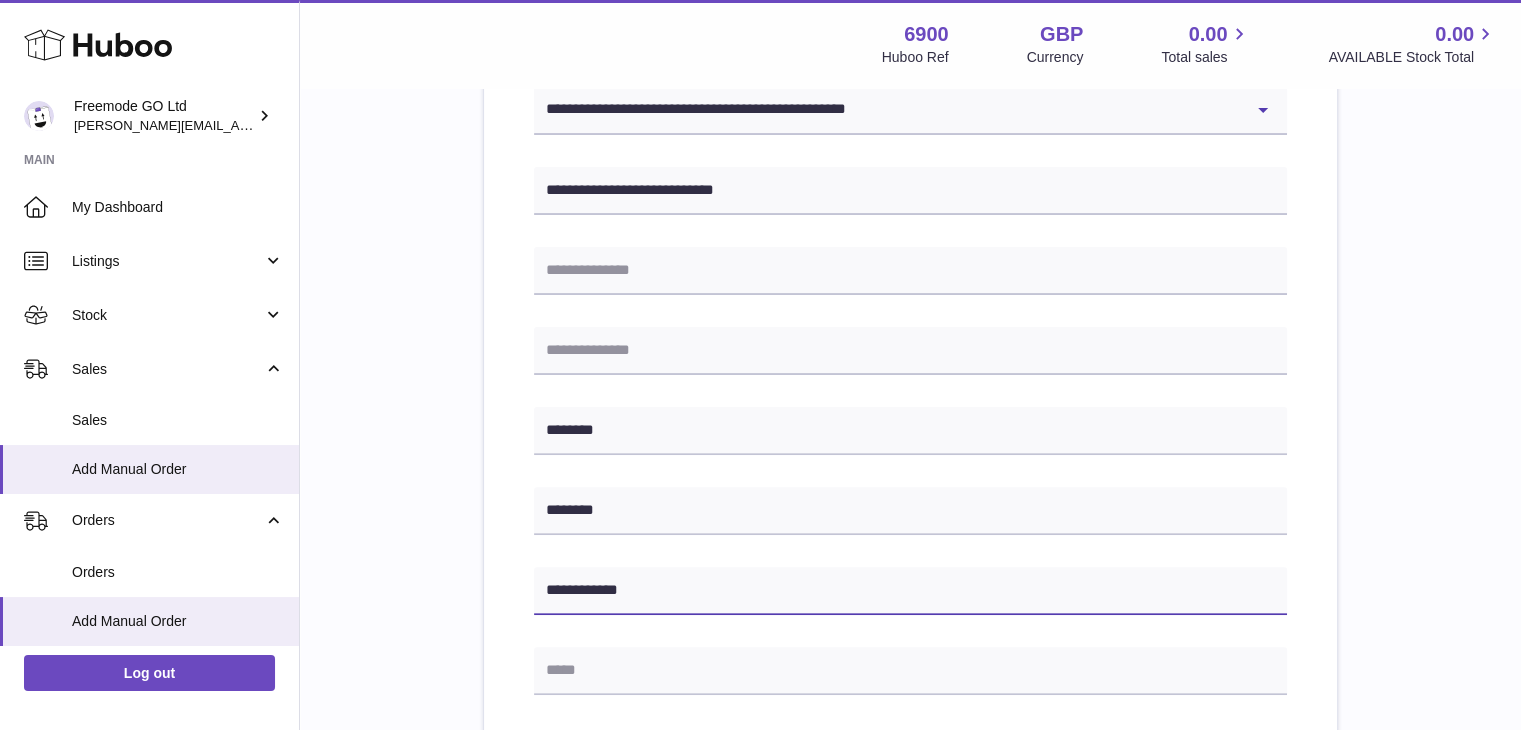 type on "**********" 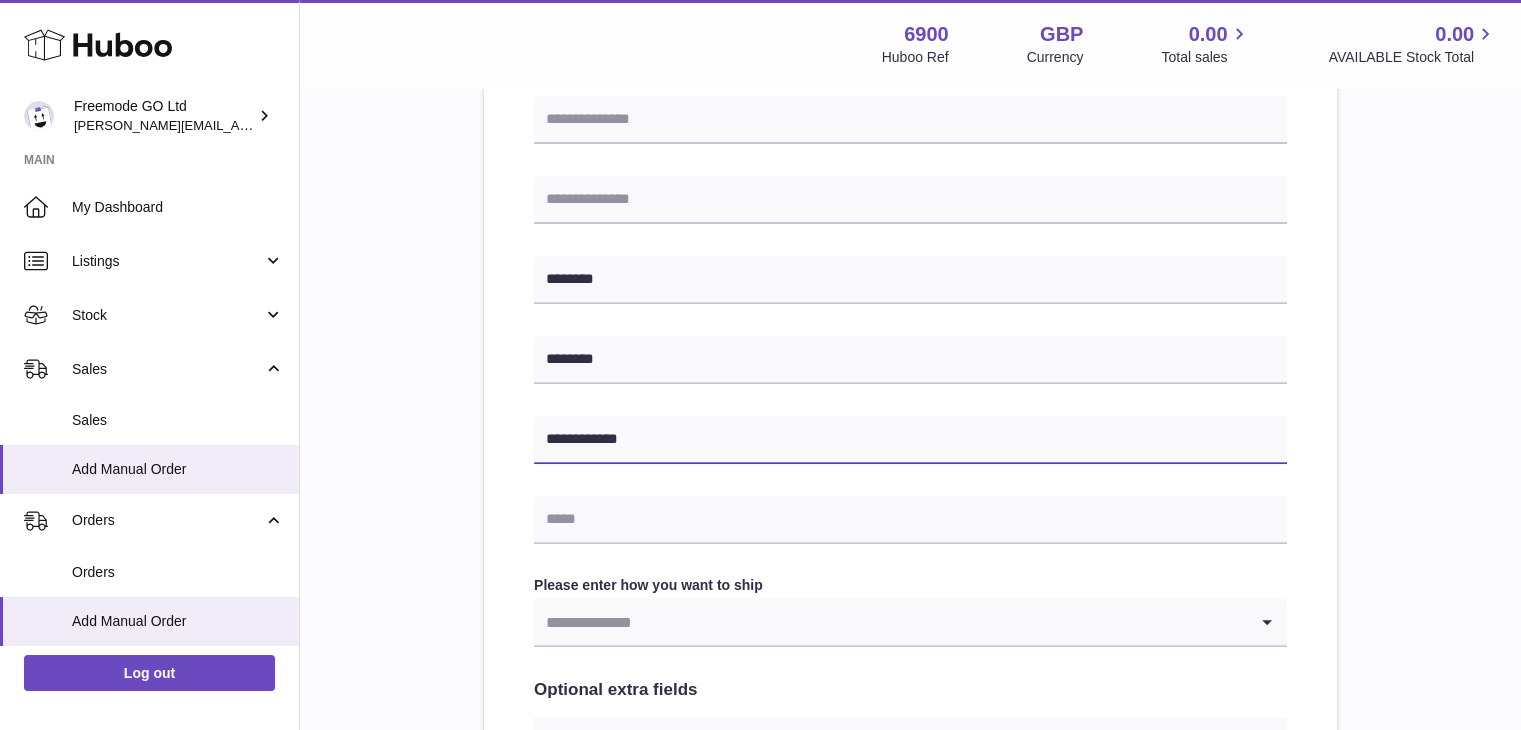 scroll, scrollTop: 872, scrollLeft: 0, axis: vertical 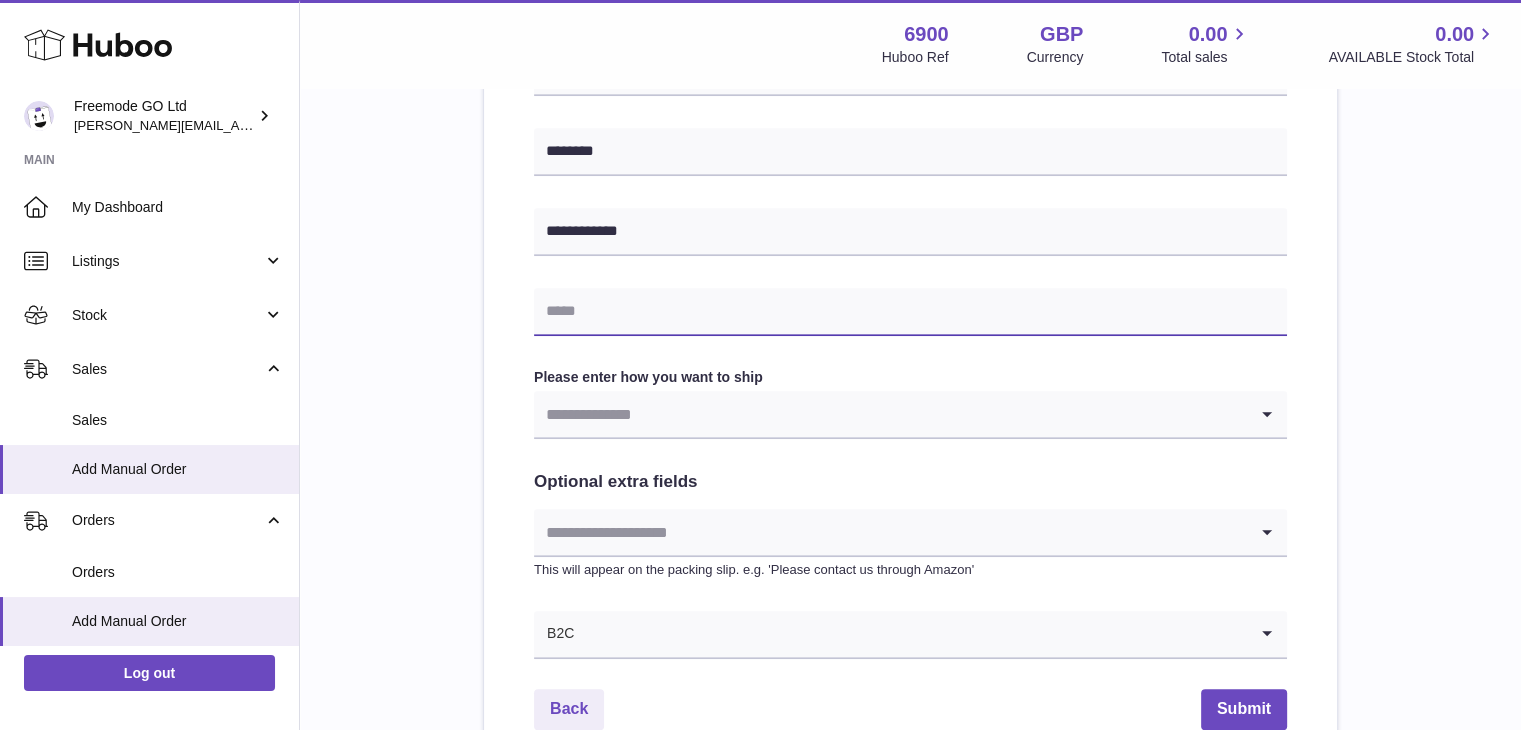 click at bounding box center [910, 312] 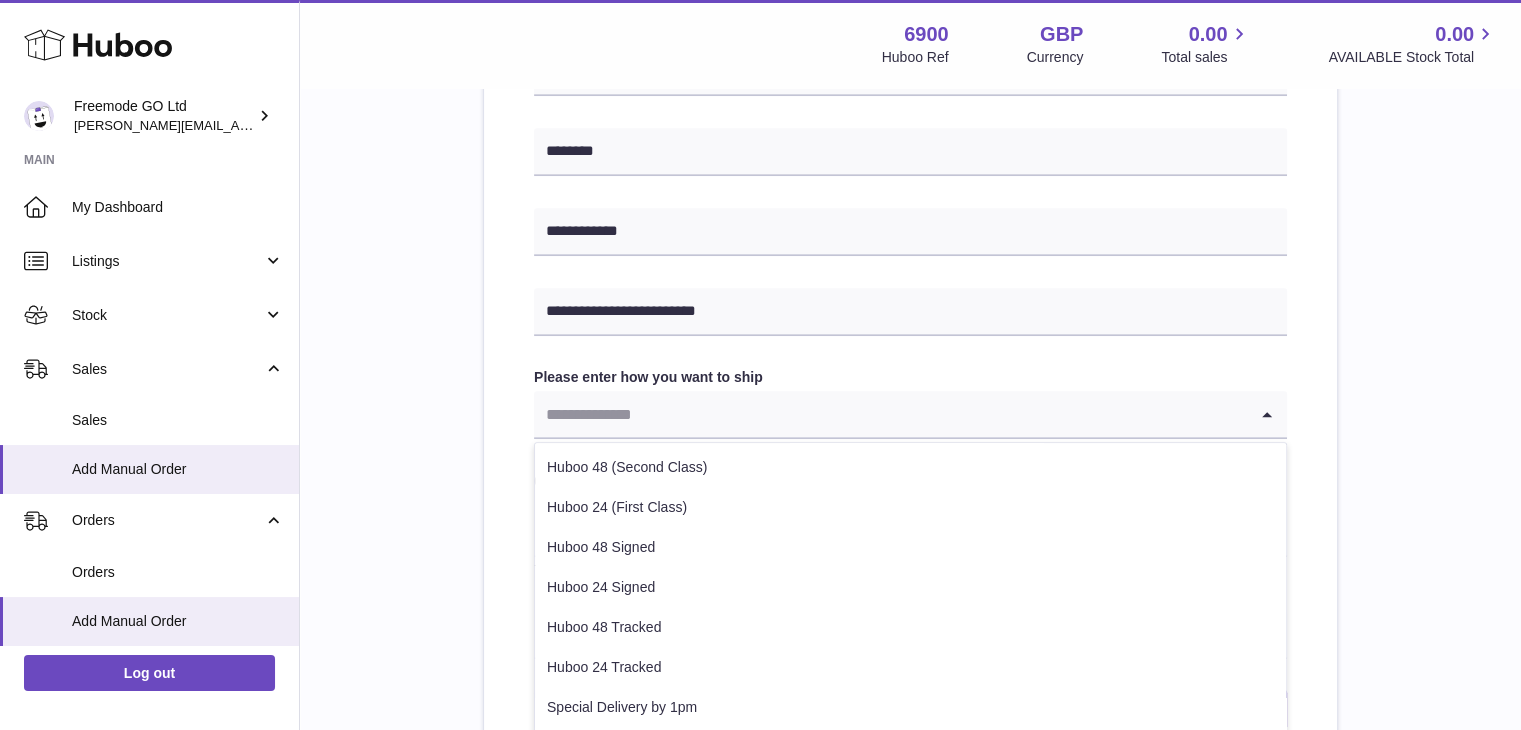 click at bounding box center (890, 414) 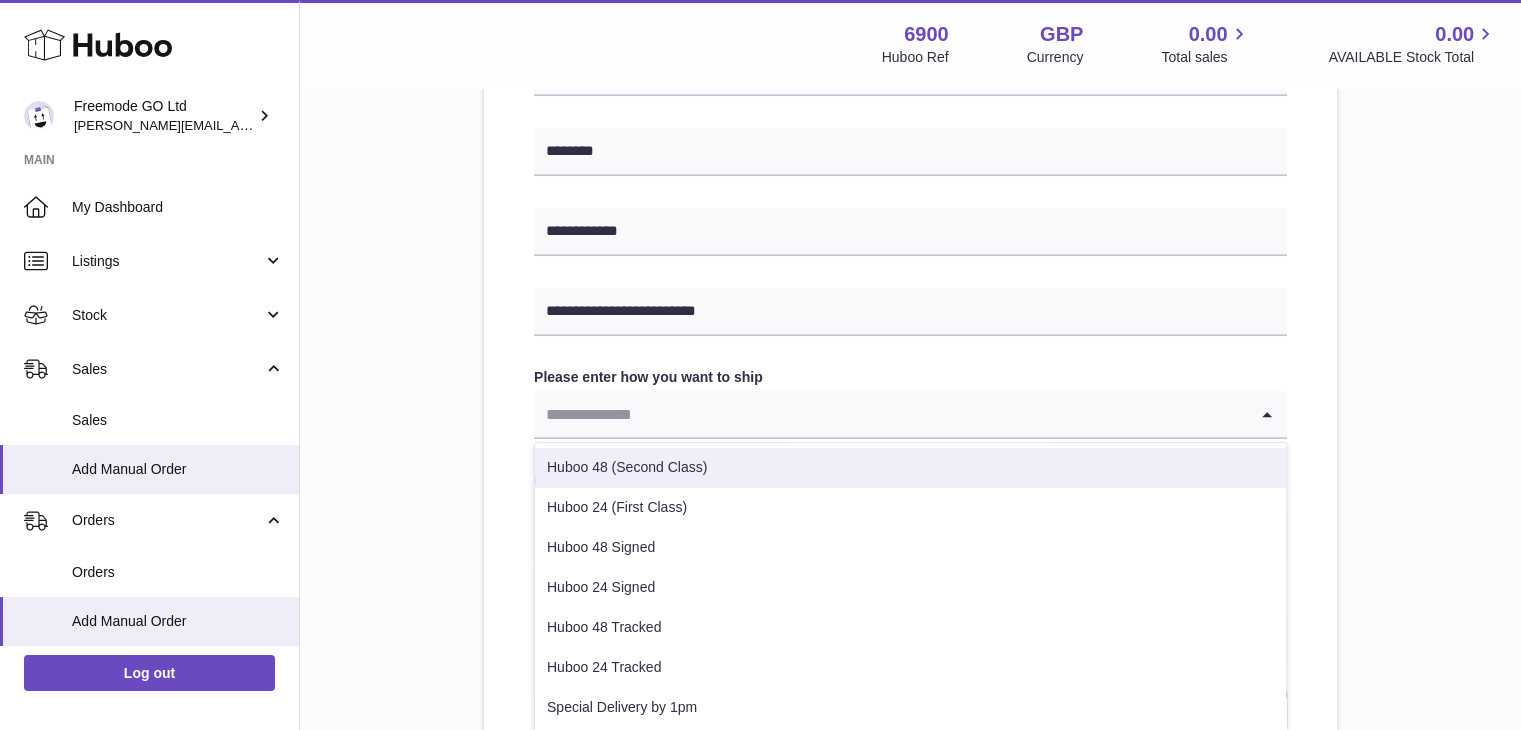 click on "Huboo 48 (Second Class)" at bounding box center (910, 468) 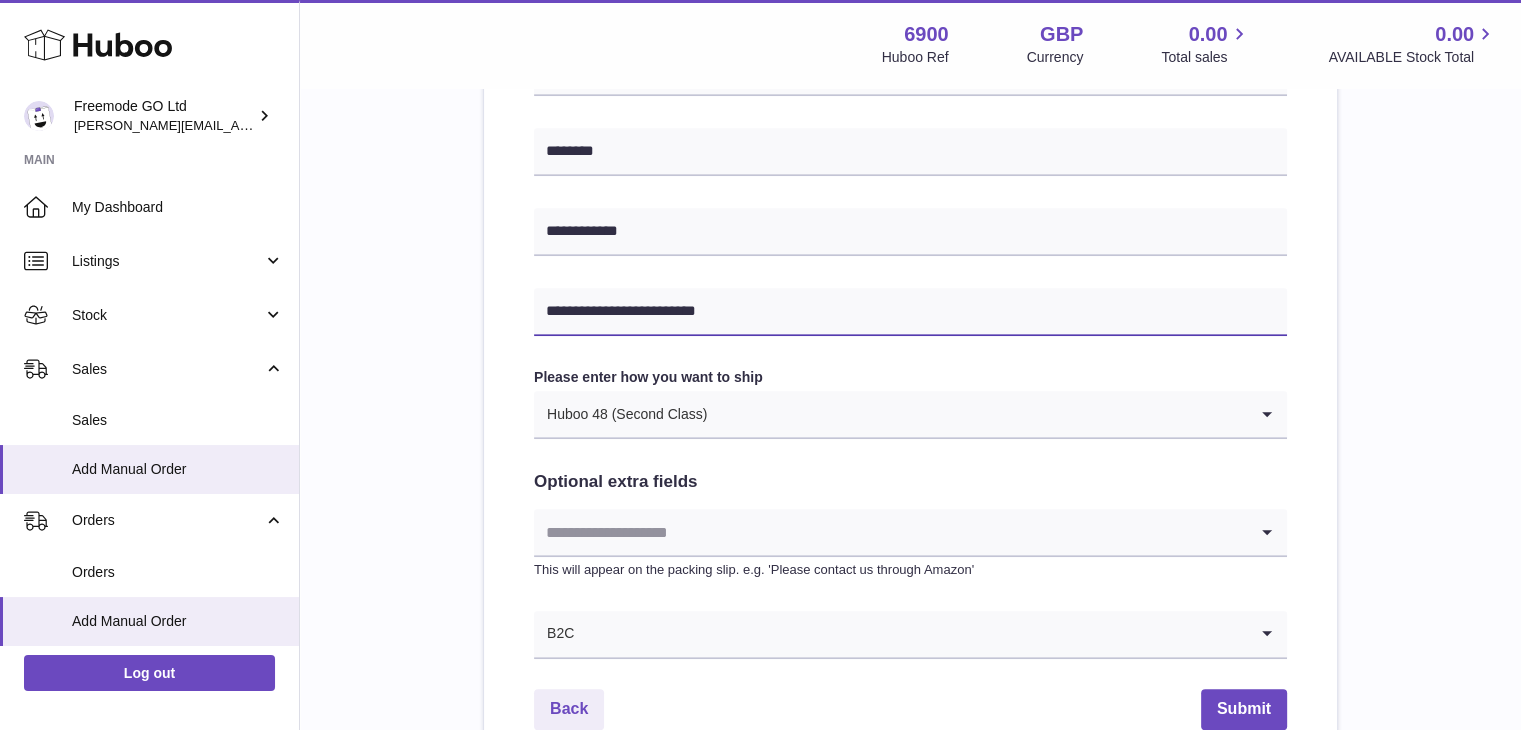 click on "**********" at bounding box center [910, 312] 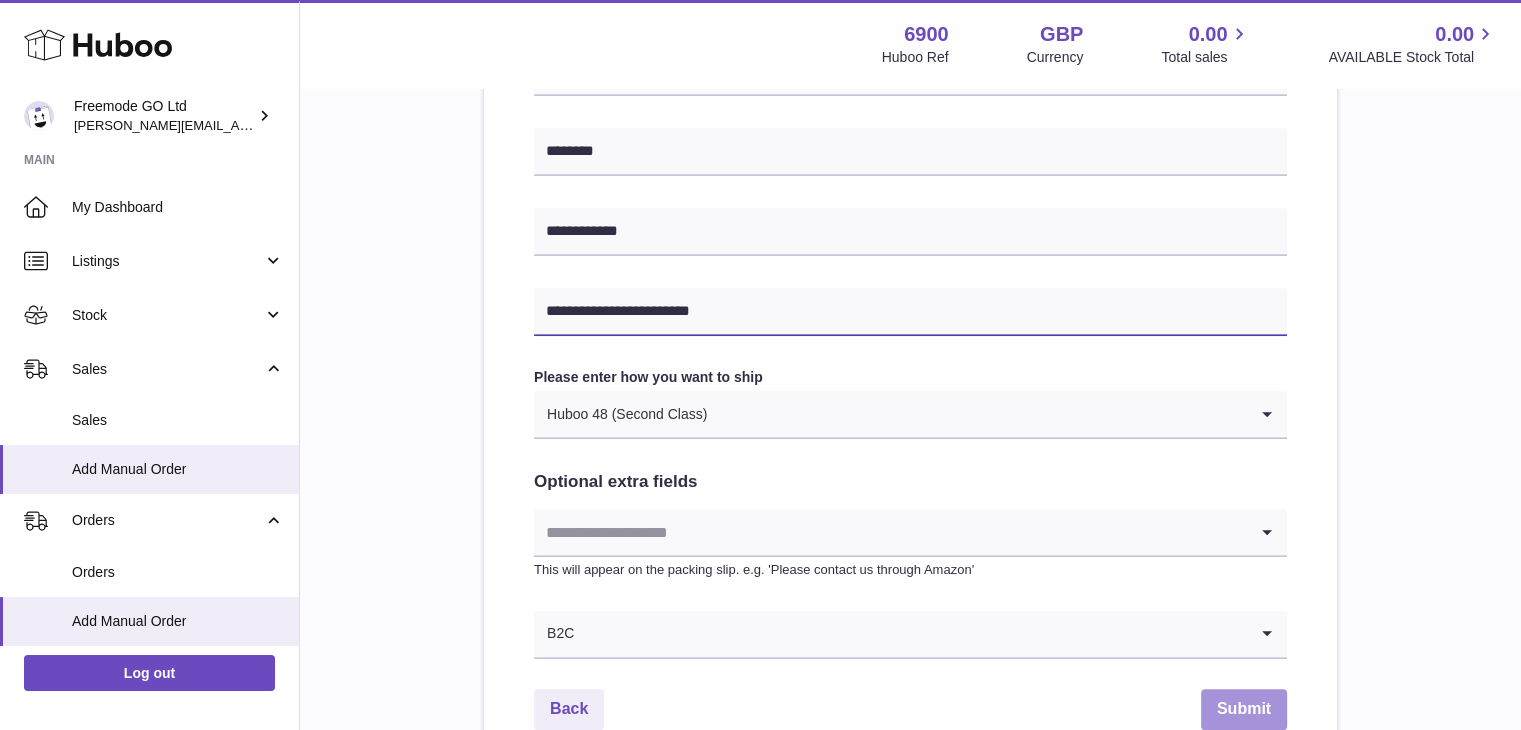 type on "**********" 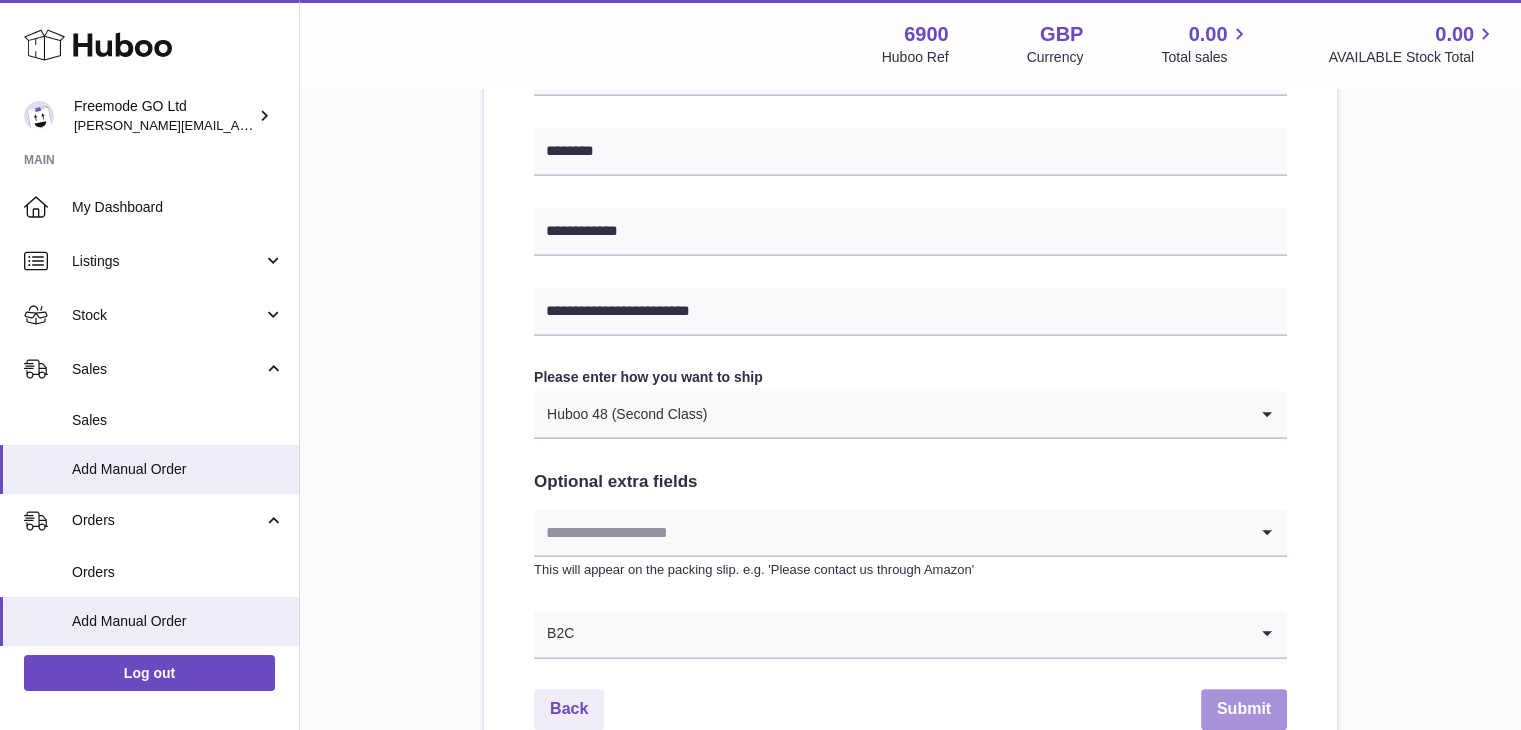 click on "Submit" at bounding box center (1244, 709) 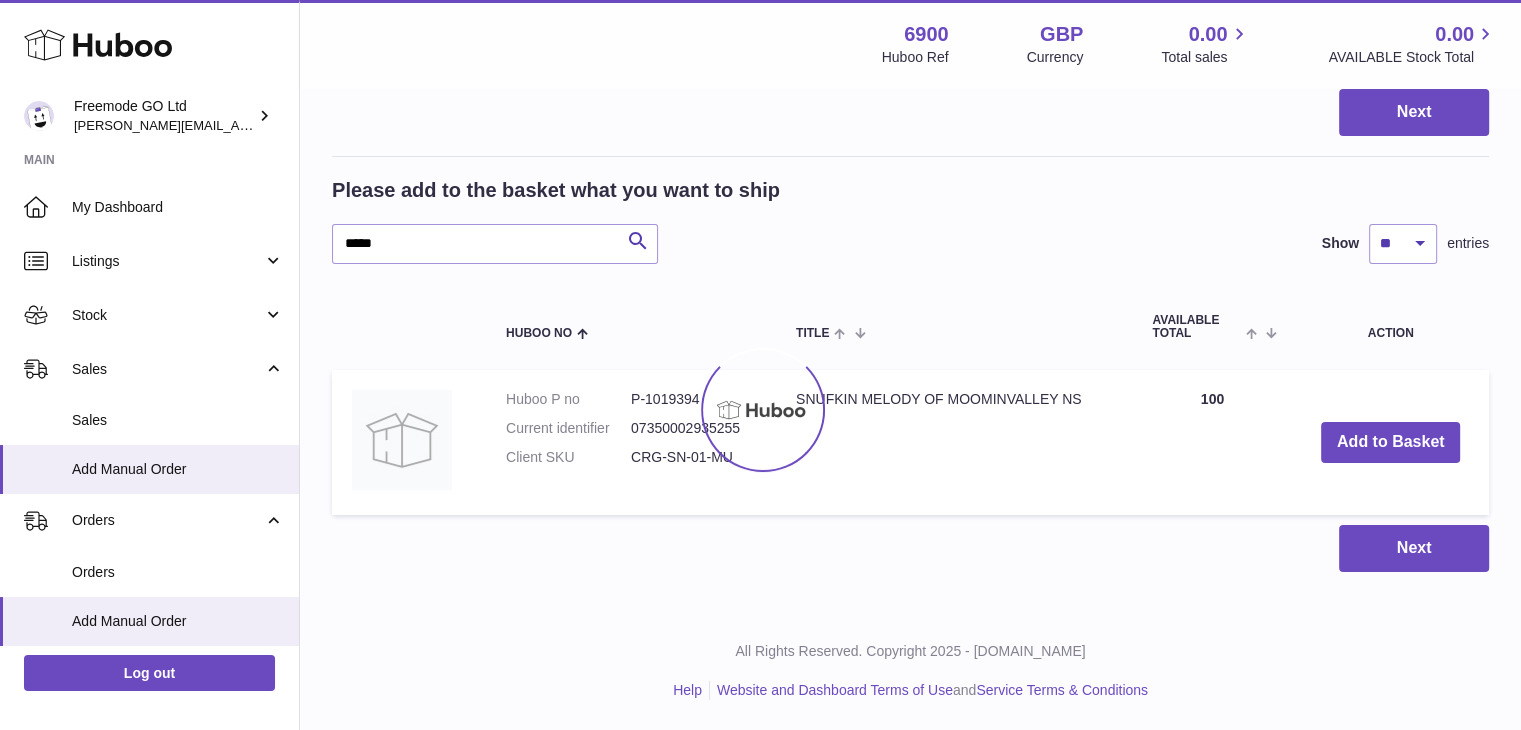 scroll, scrollTop: 0, scrollLeft: 0, axis: both 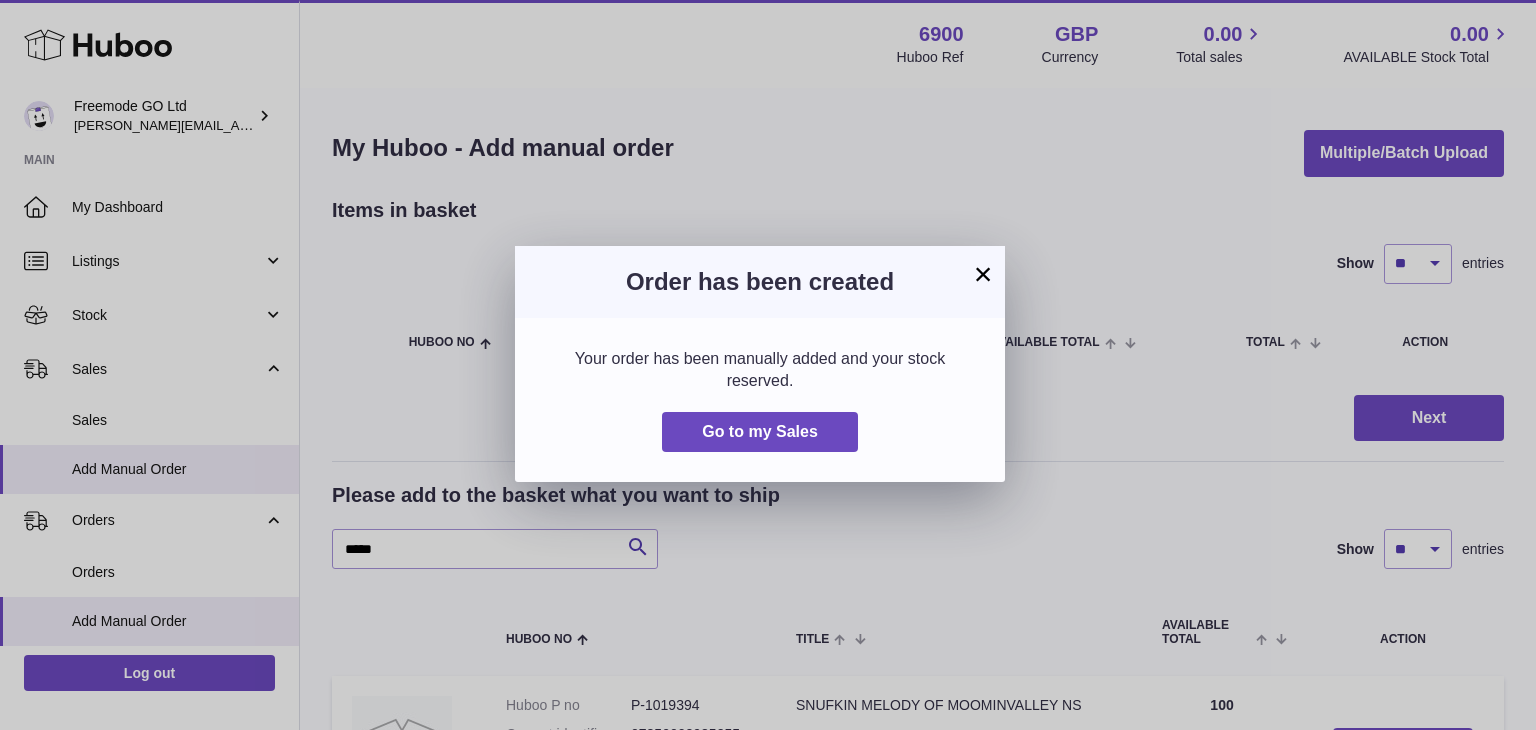 click on "×" at bounding box center [983, 274] 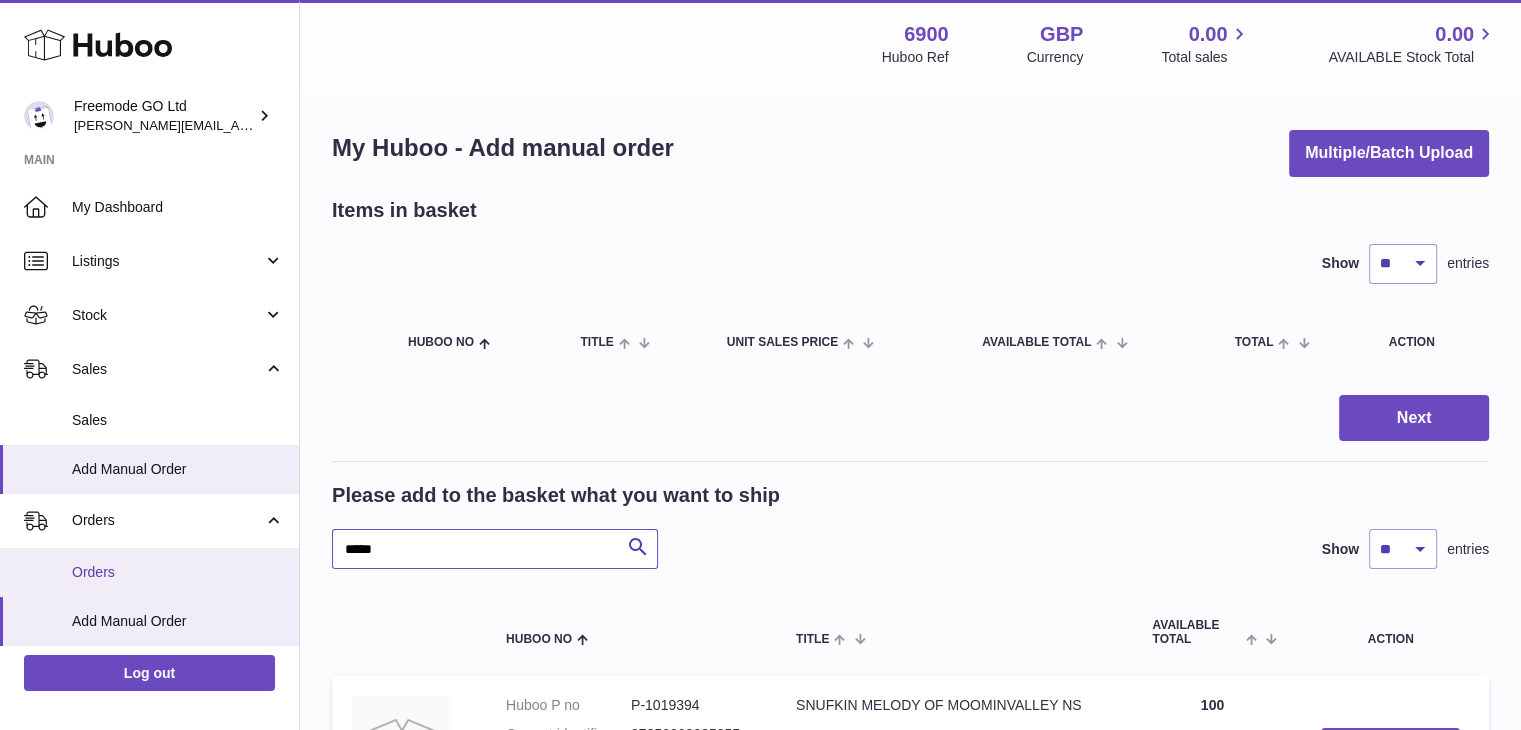 drag, startPoint x: 396, startPoint y: 550, endPoint x: 234, endPoint y: 552, distance: 162.01234 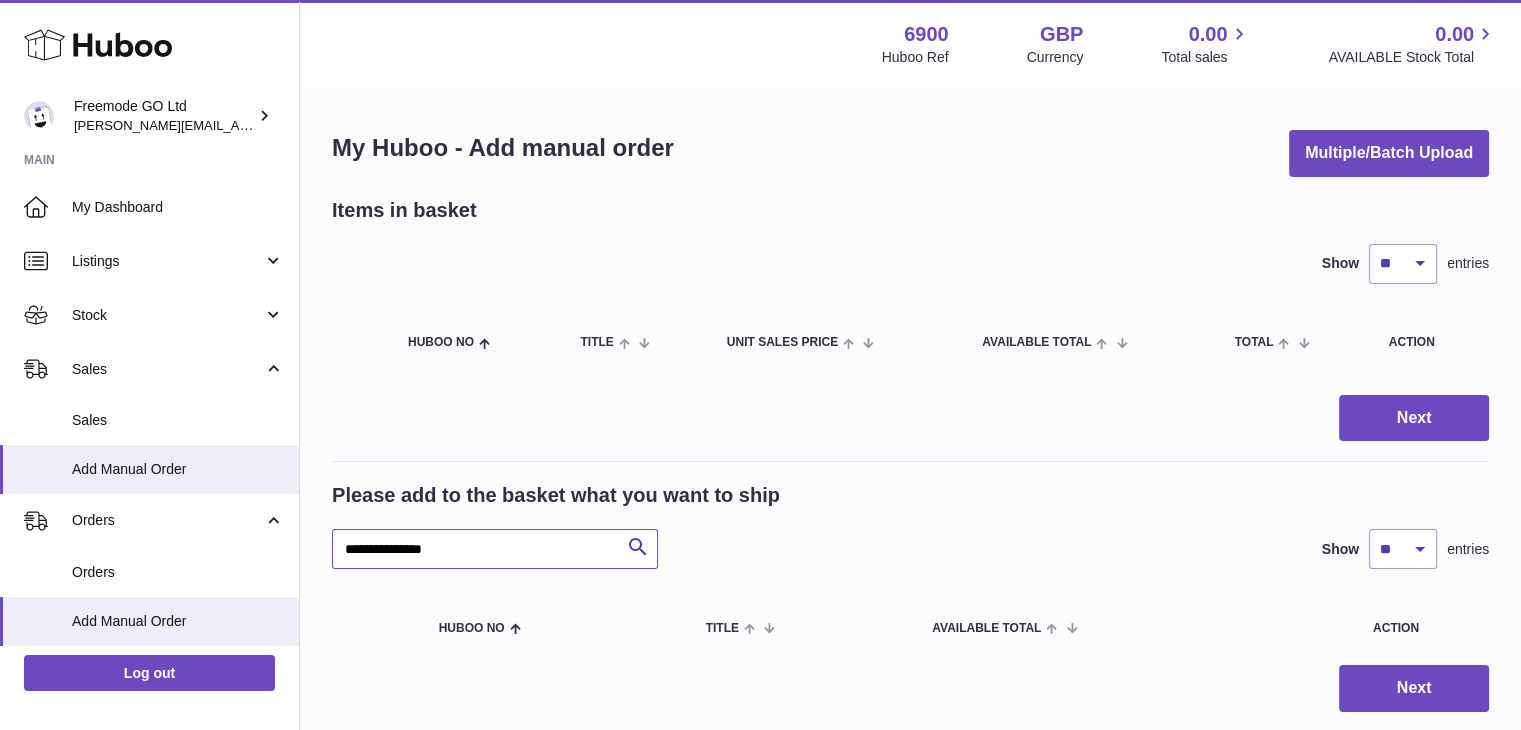 click on "**********" at bounding box center [495, 549] 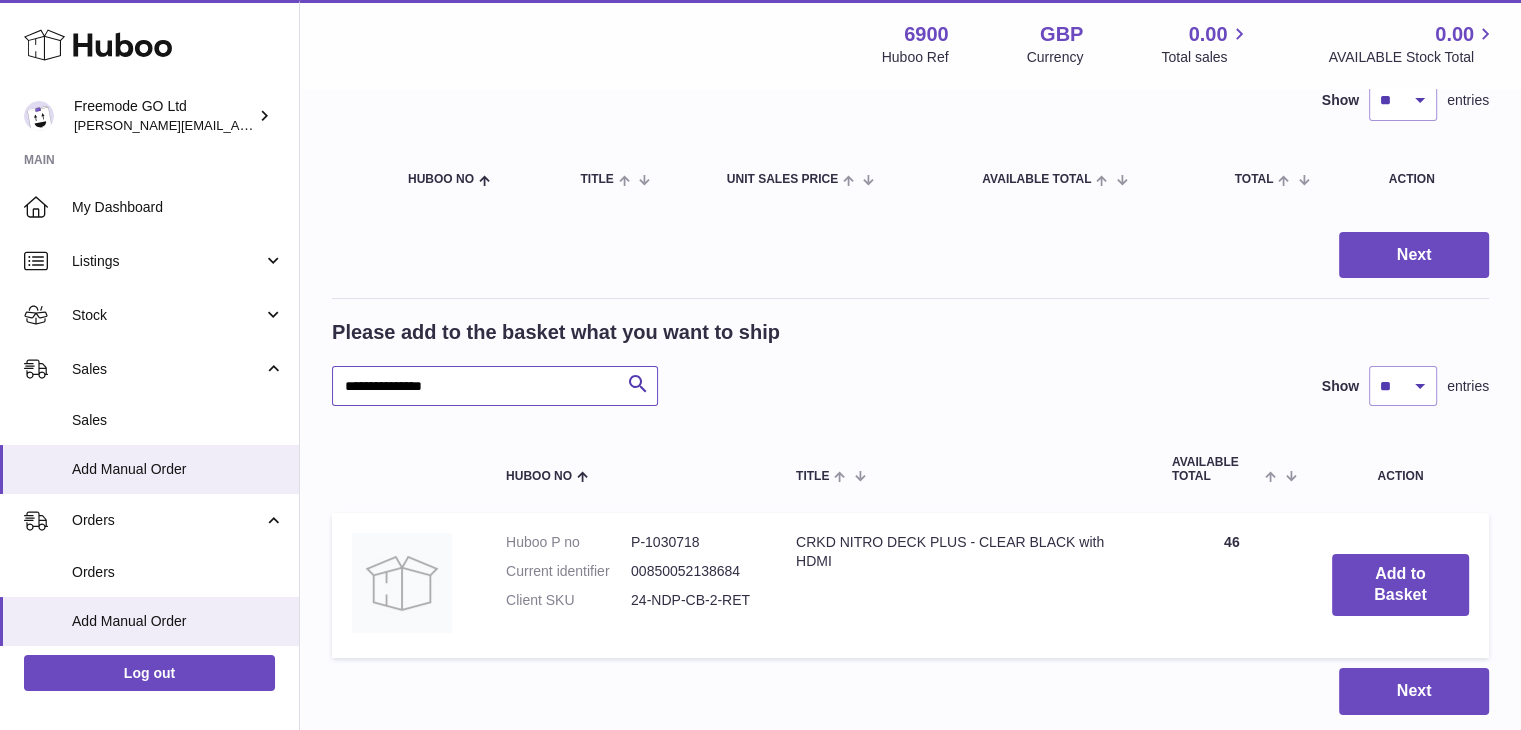 scroll, scrollTop: 304, scrollLeft: 0, axis: vertical 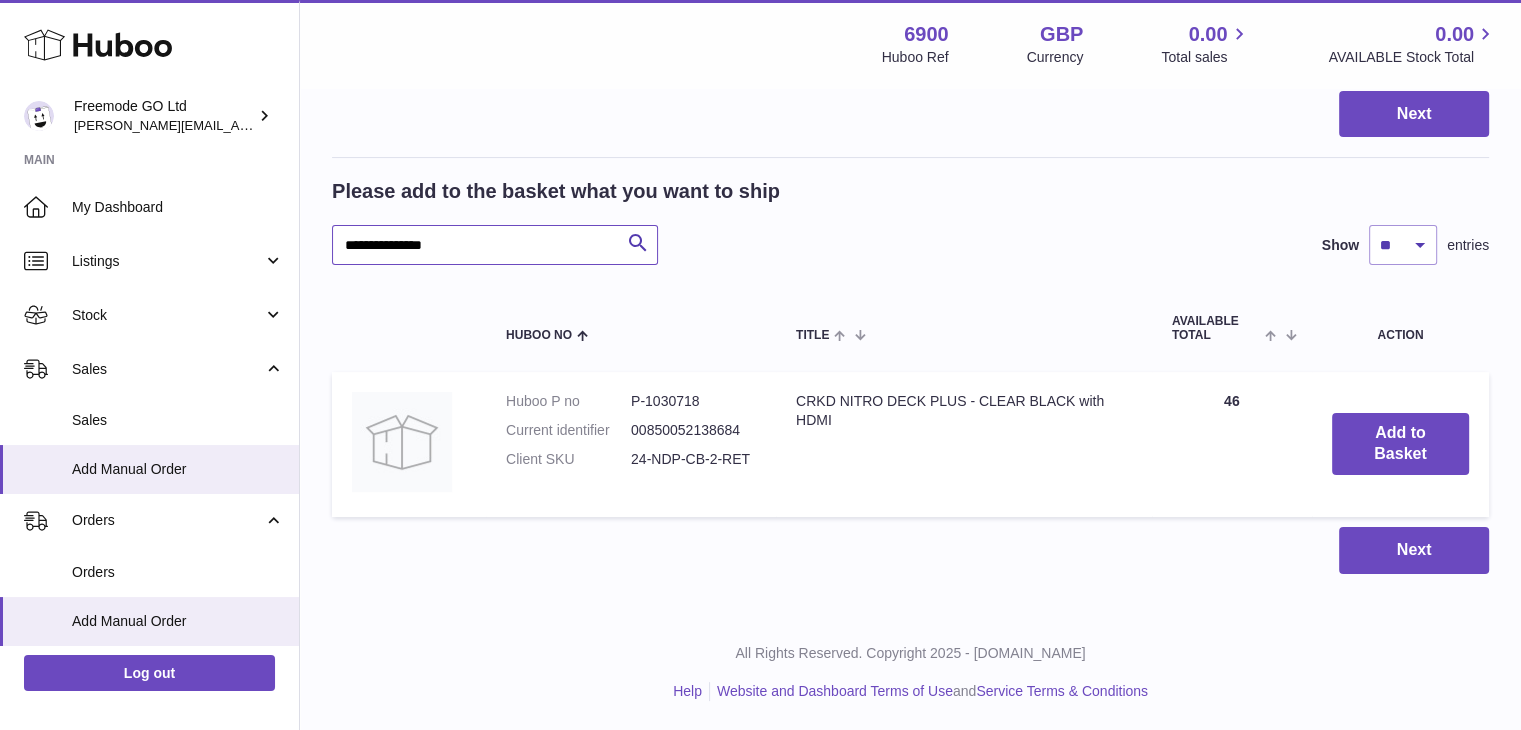 click on "**********" at bounding box center [495, 245] 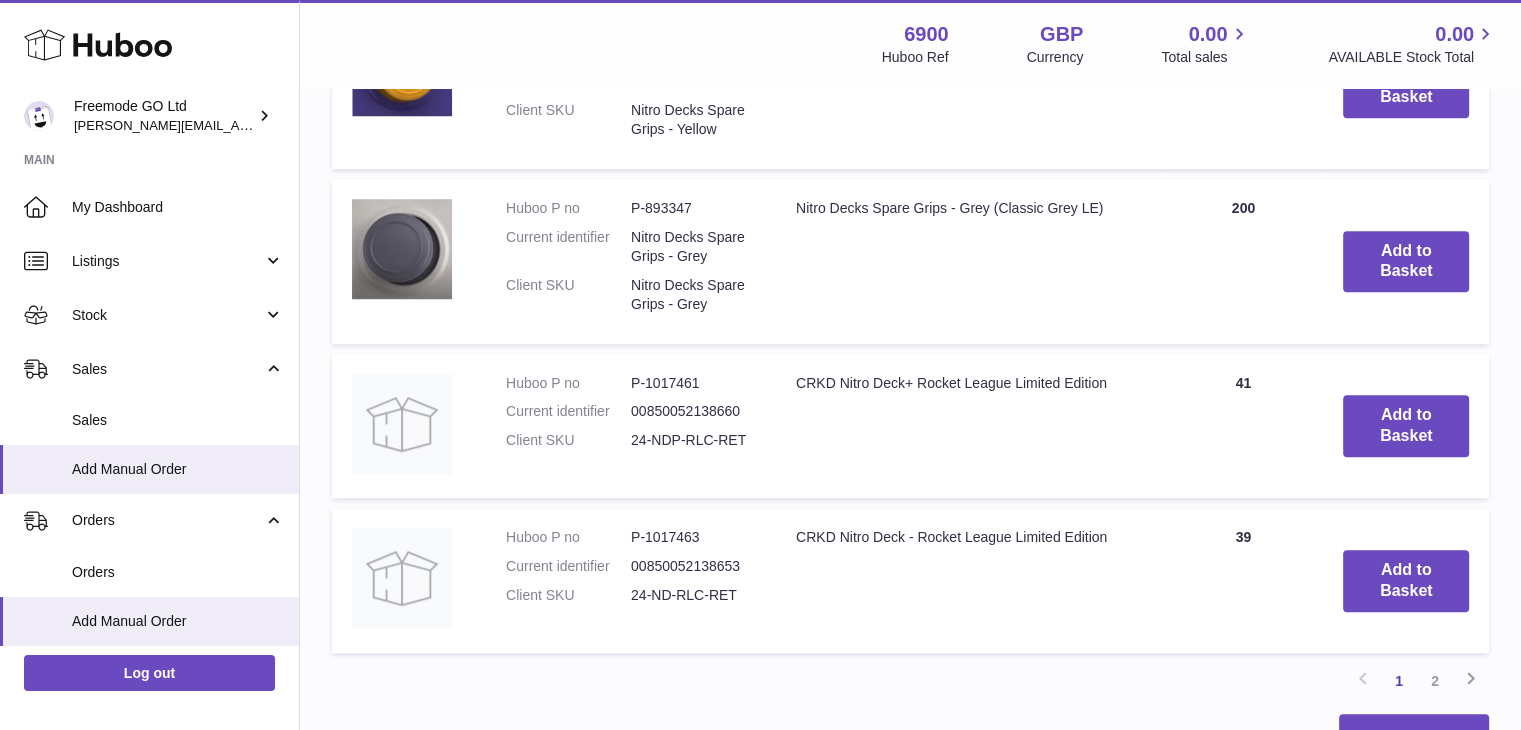 scroll, scrollTop: 1717, scrollLeft: 0, axis: vertical 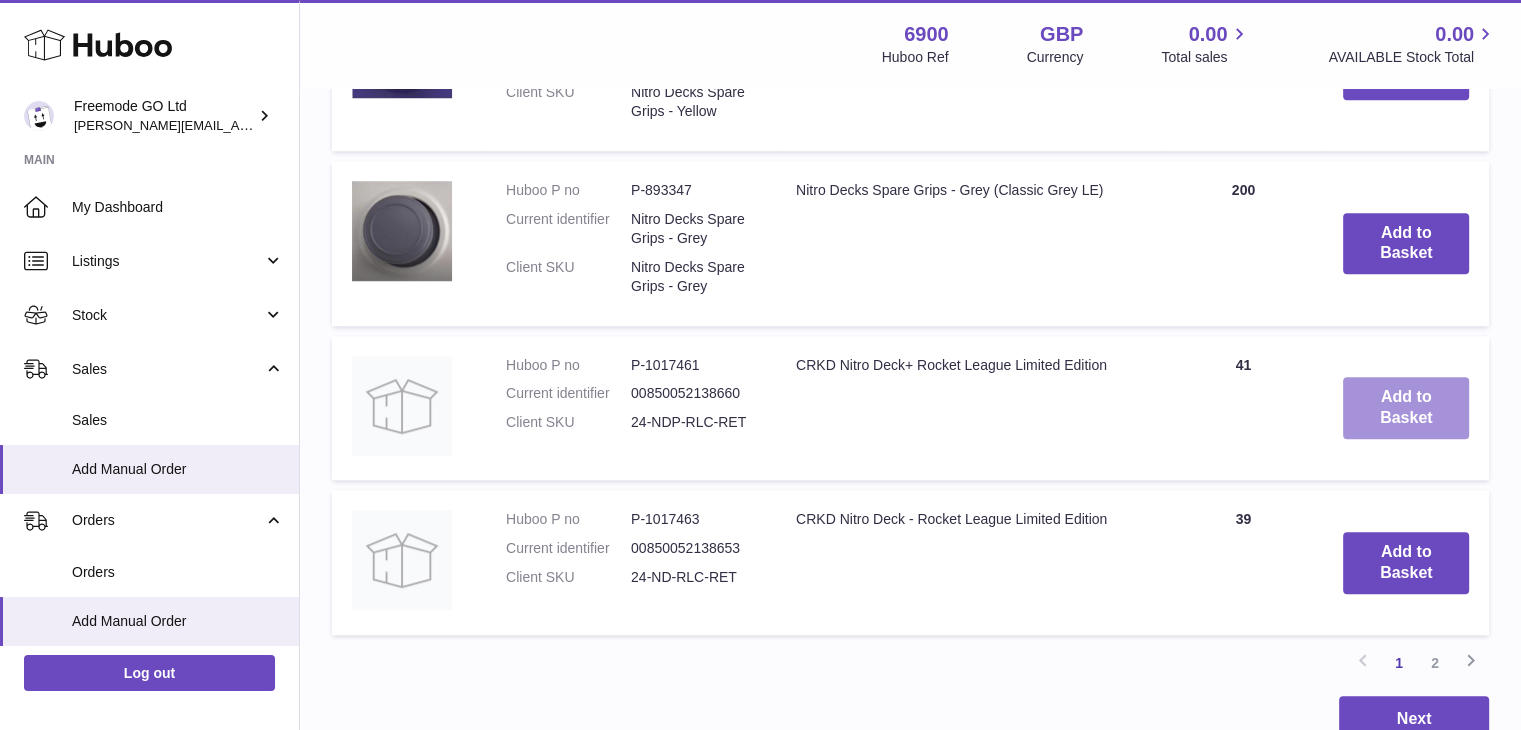 type on "**********" 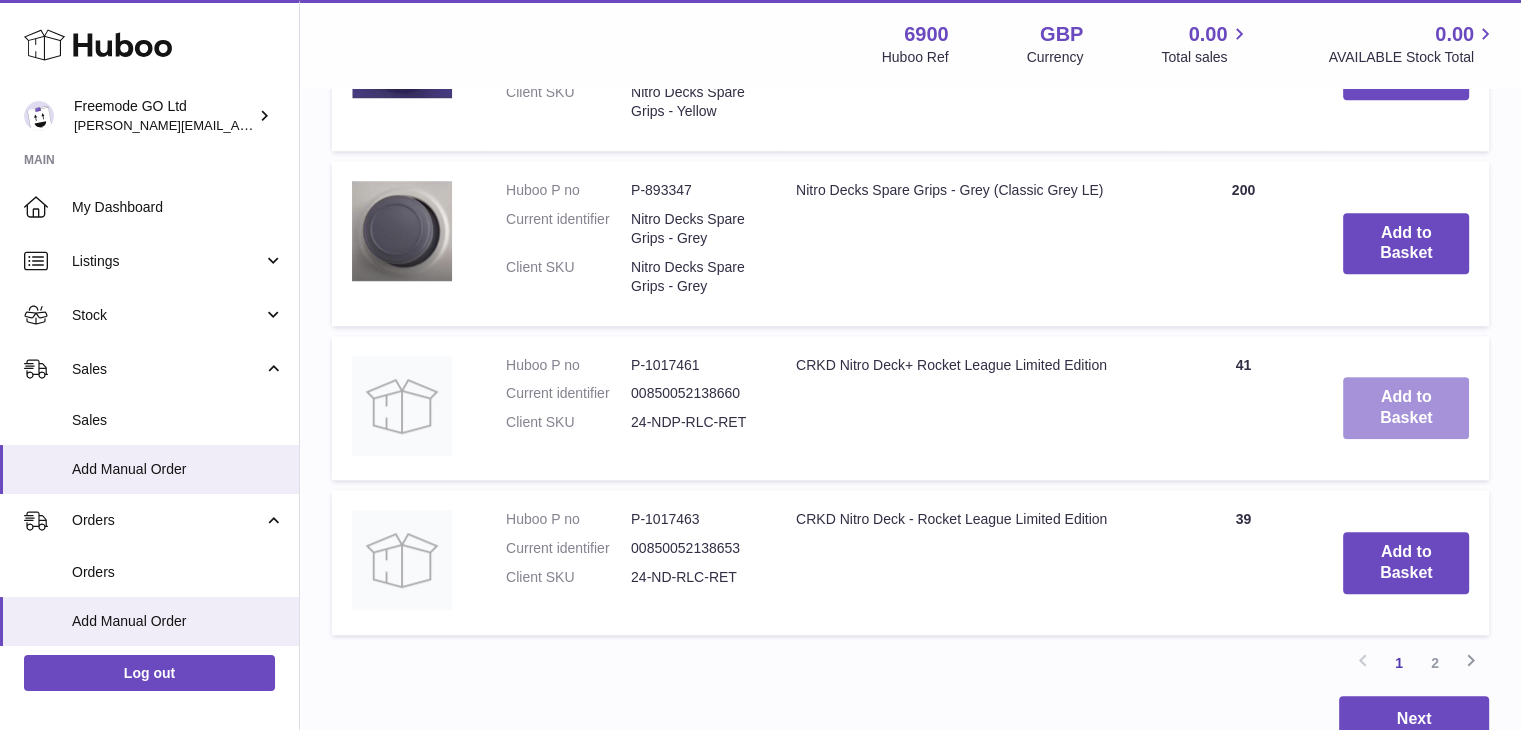 click on "Add to Basket" at bounding box center [1406, 408] 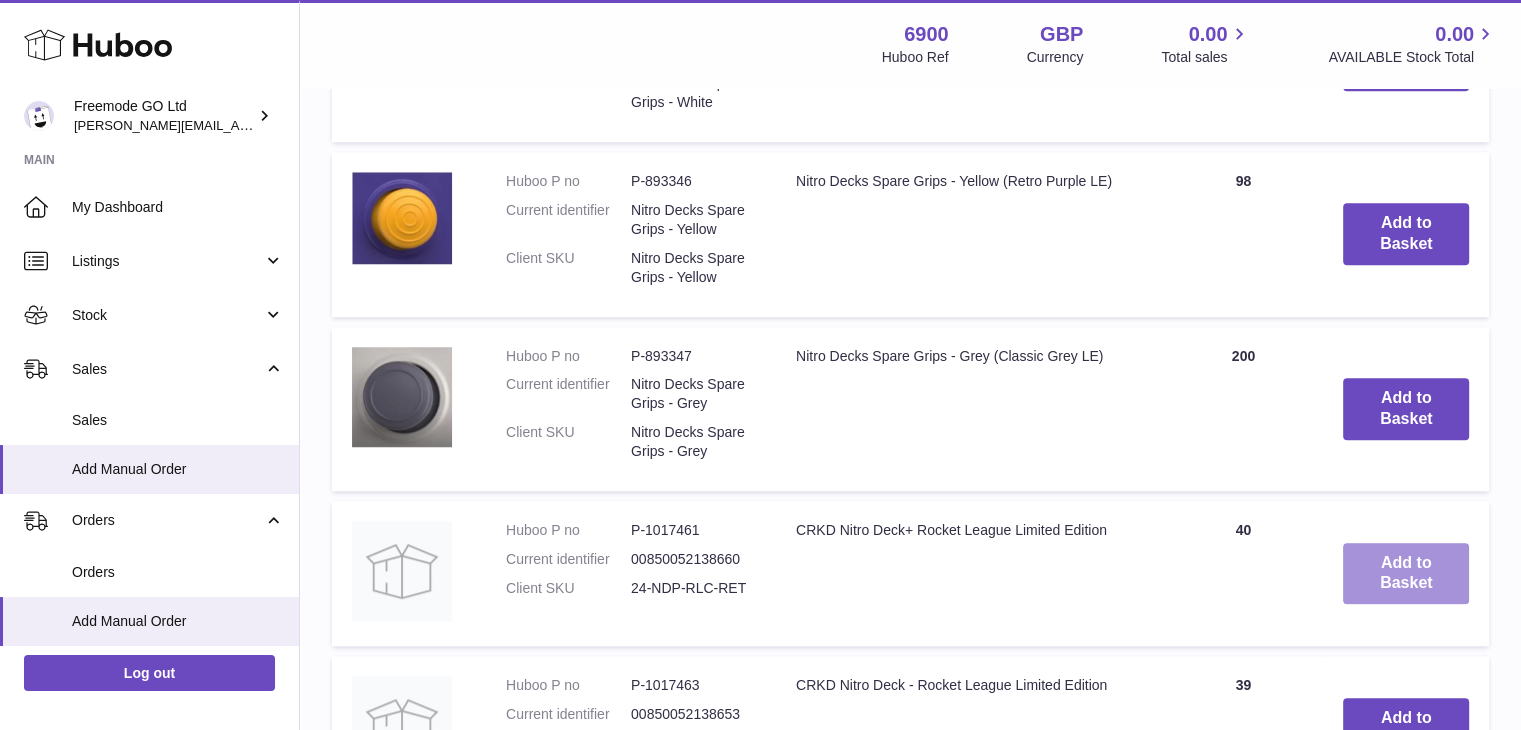 scroll, scrollTop: 1883, scrollLeft: 0, axis: vertical 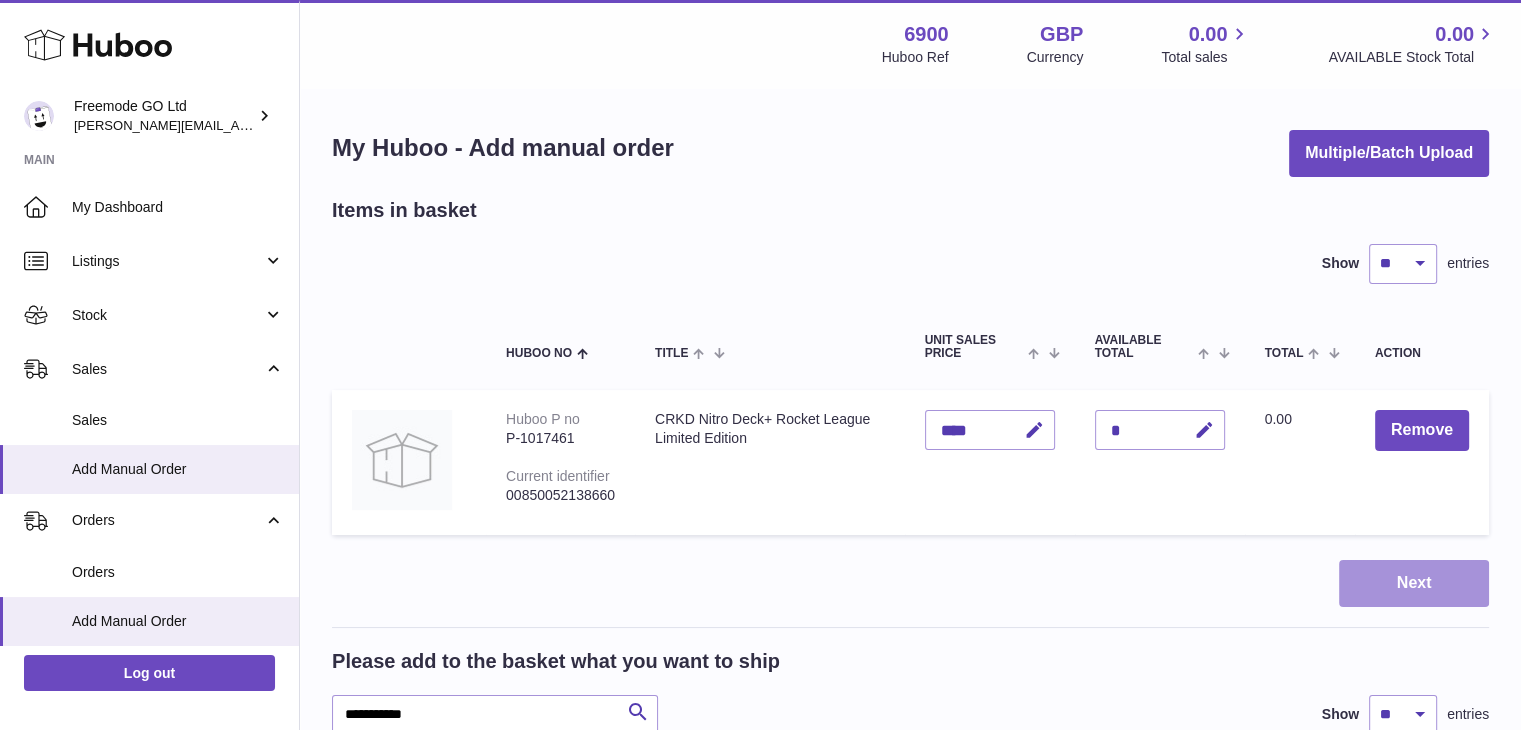 click on "Next" at bounding box center [1414, 583] 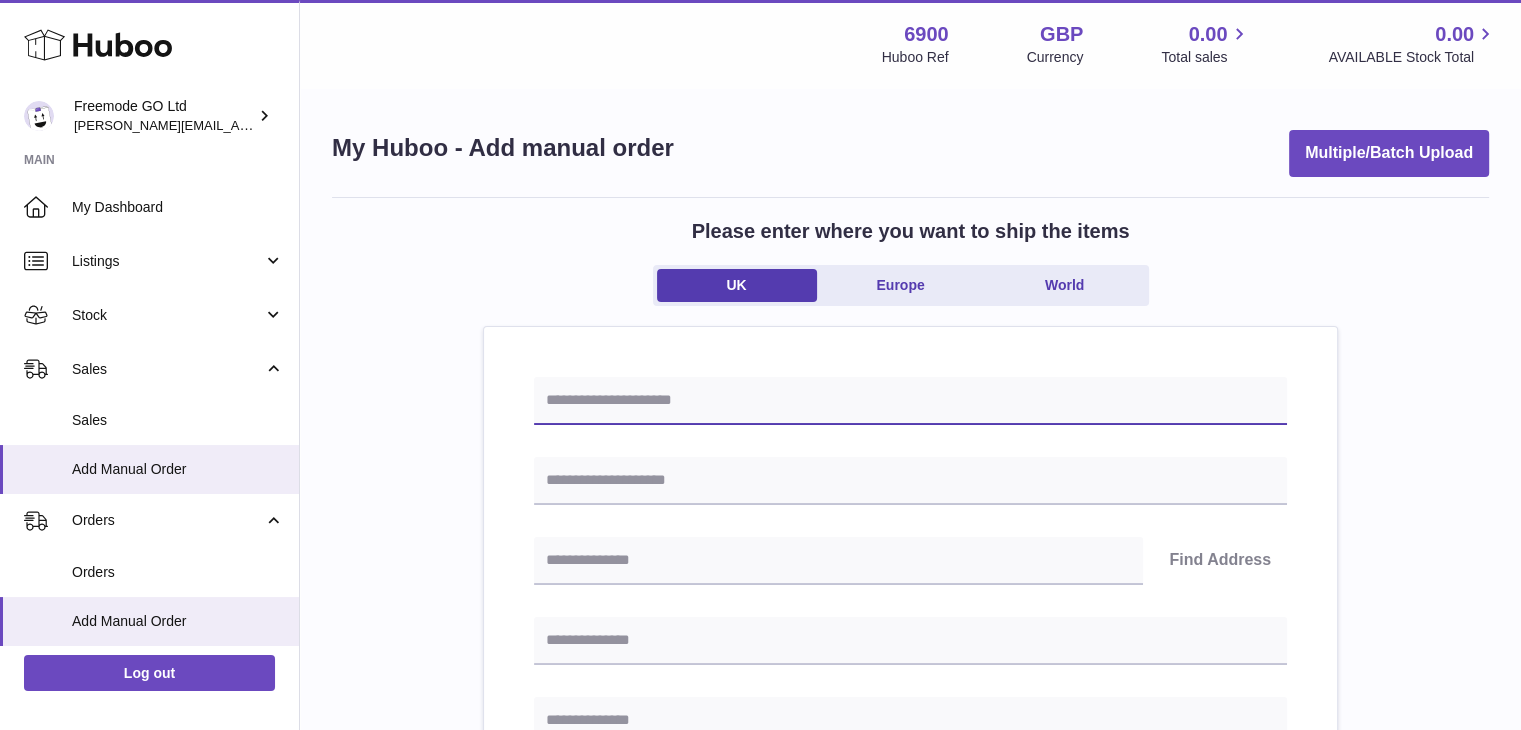 click at bounding box center [910, 401] 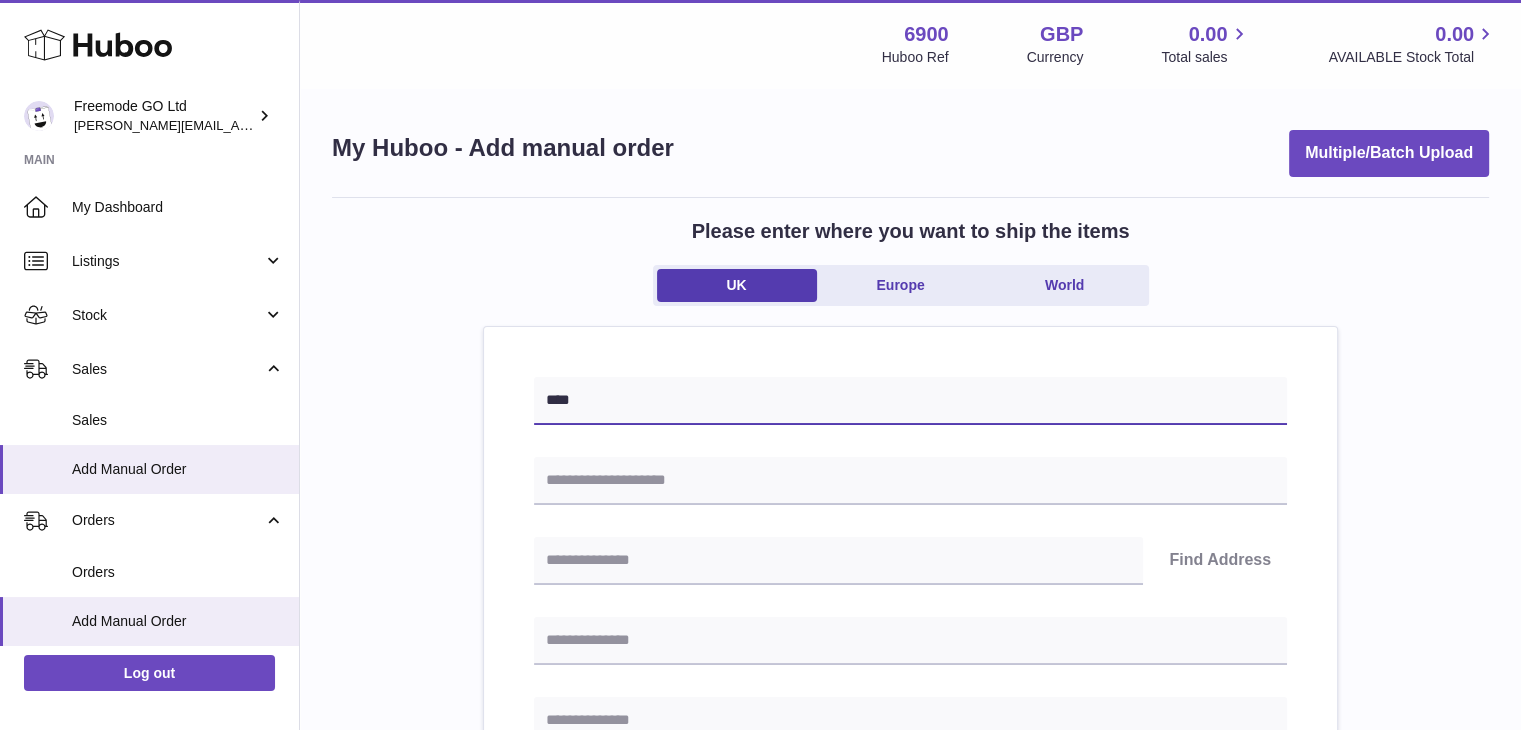 paste on "**********" 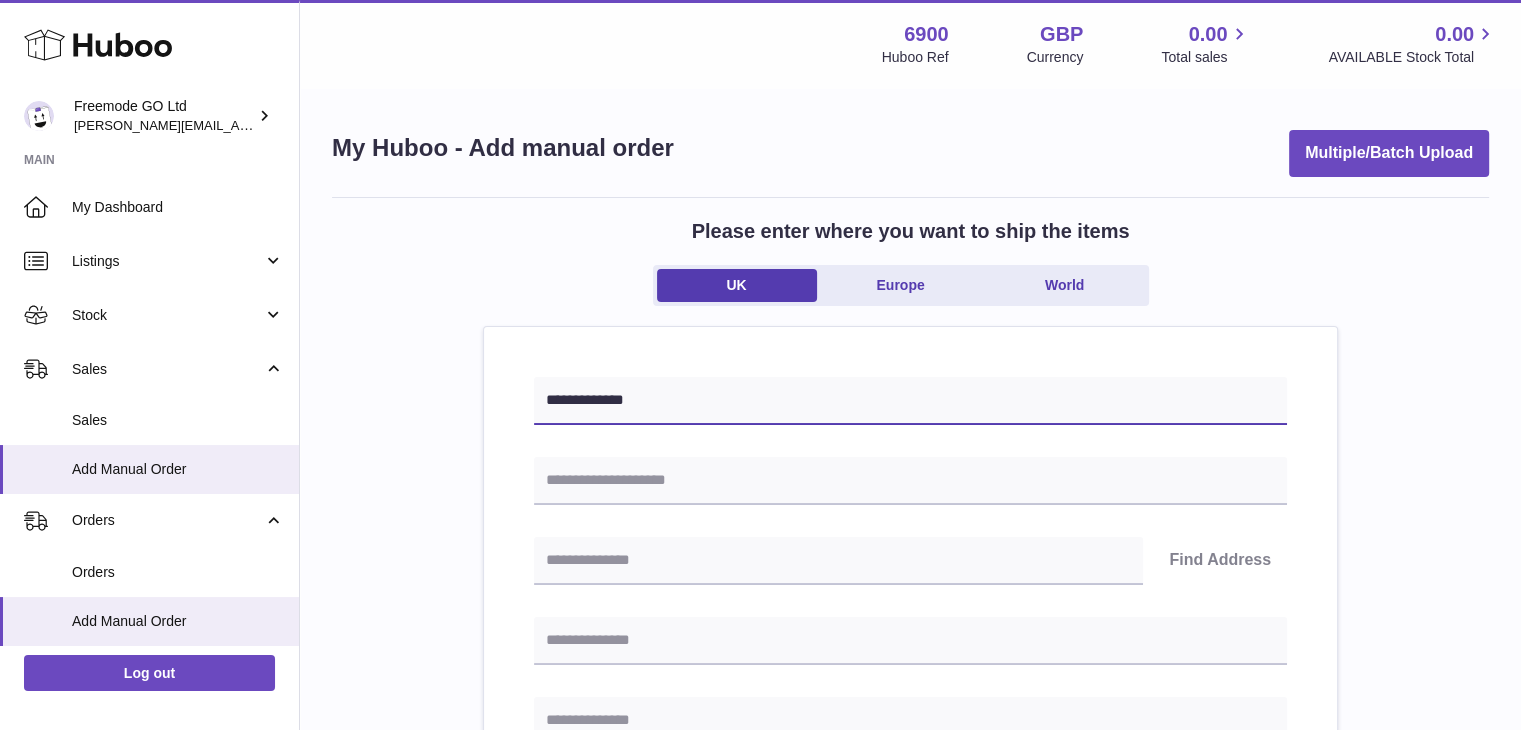 type on "**********" 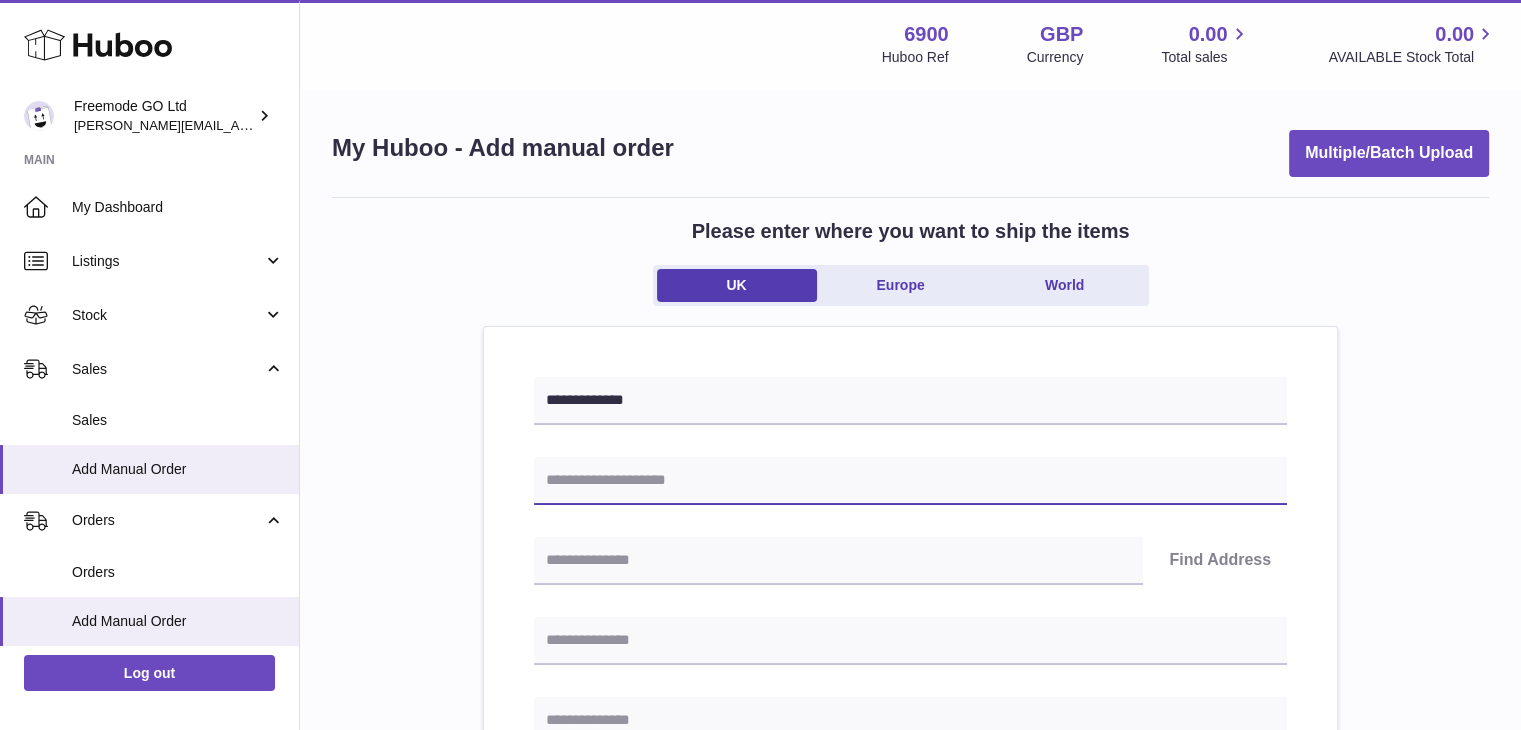 paste on "**********" 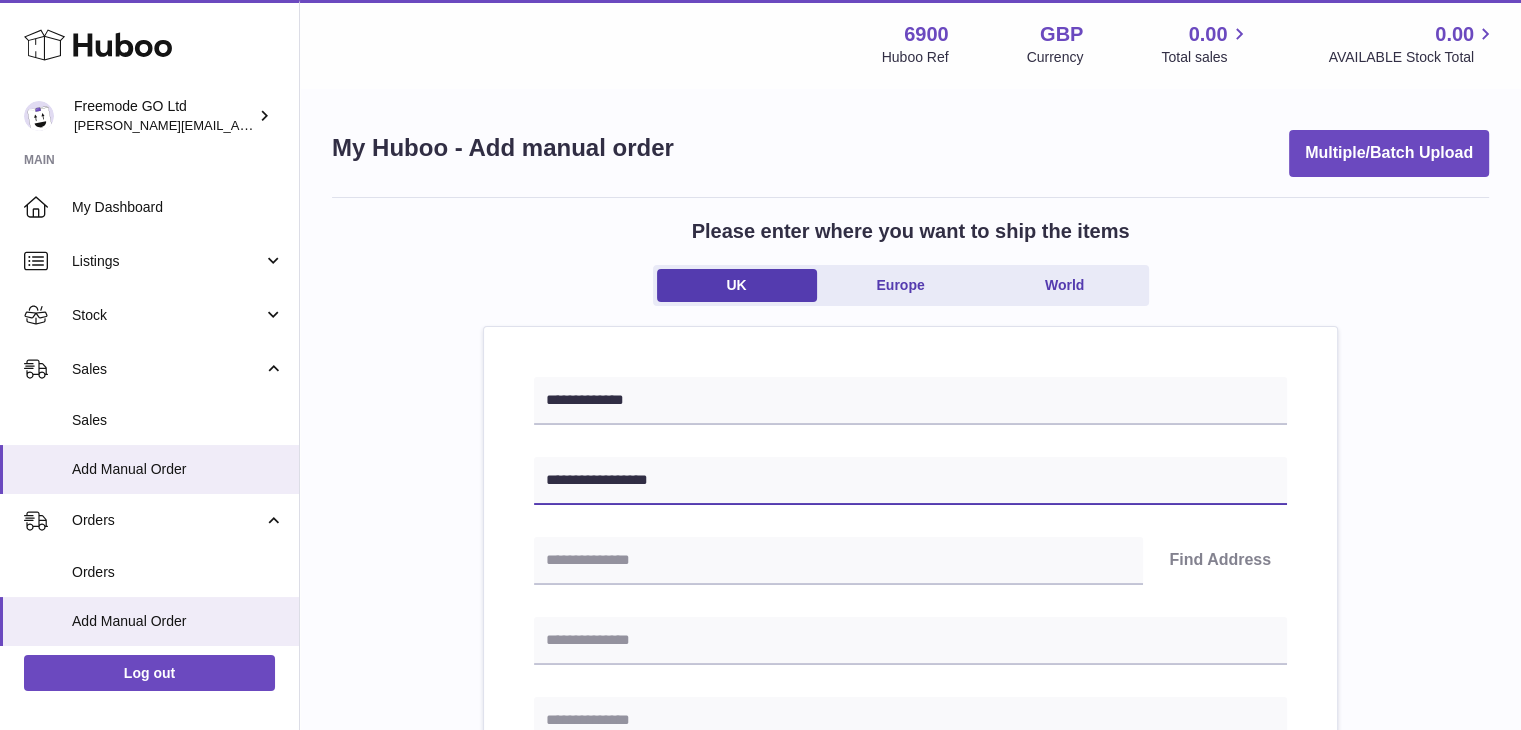 type on "**********" 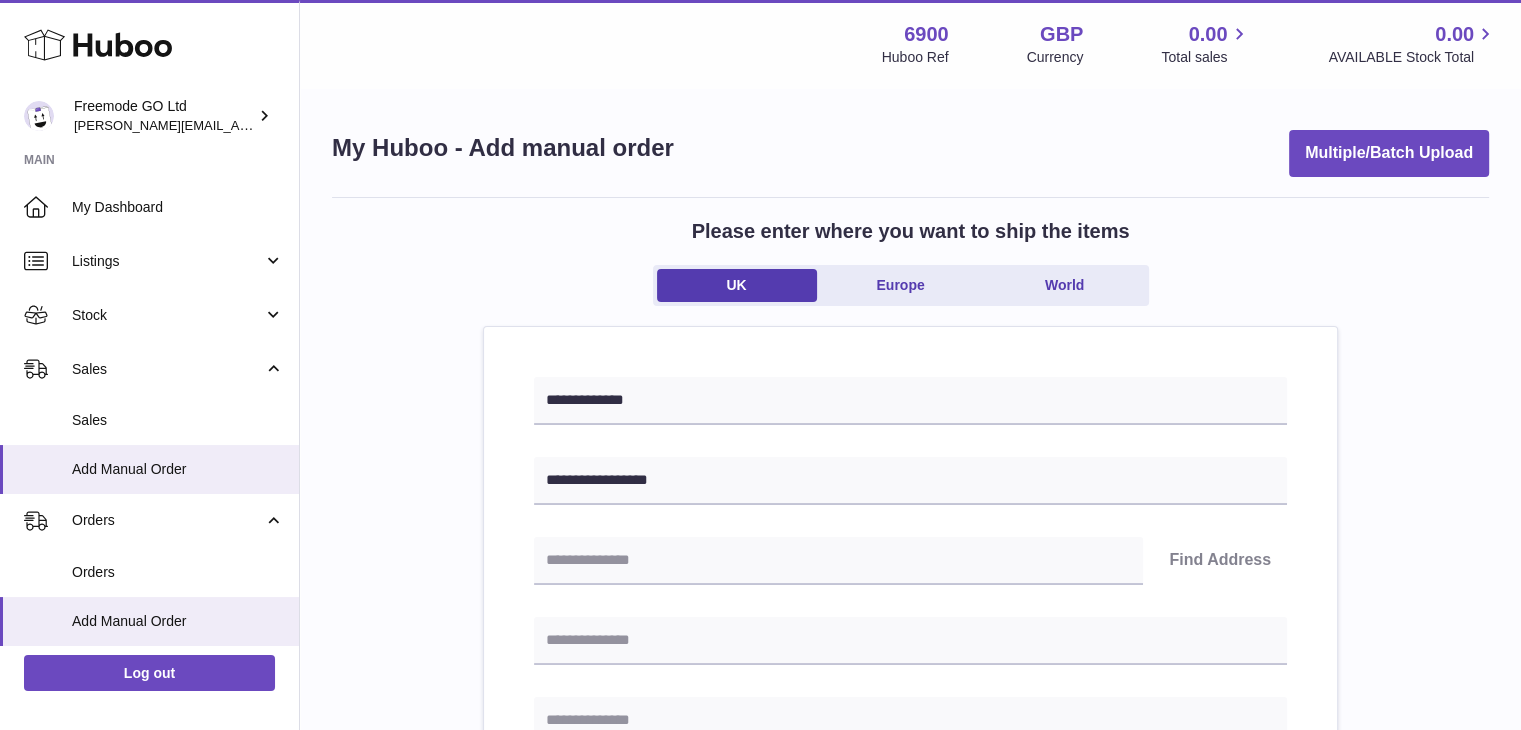 drag, startPoint x: 788, startPoint y: 595, endPoint x: 786, endPoint y: 585, distance: 10.198039 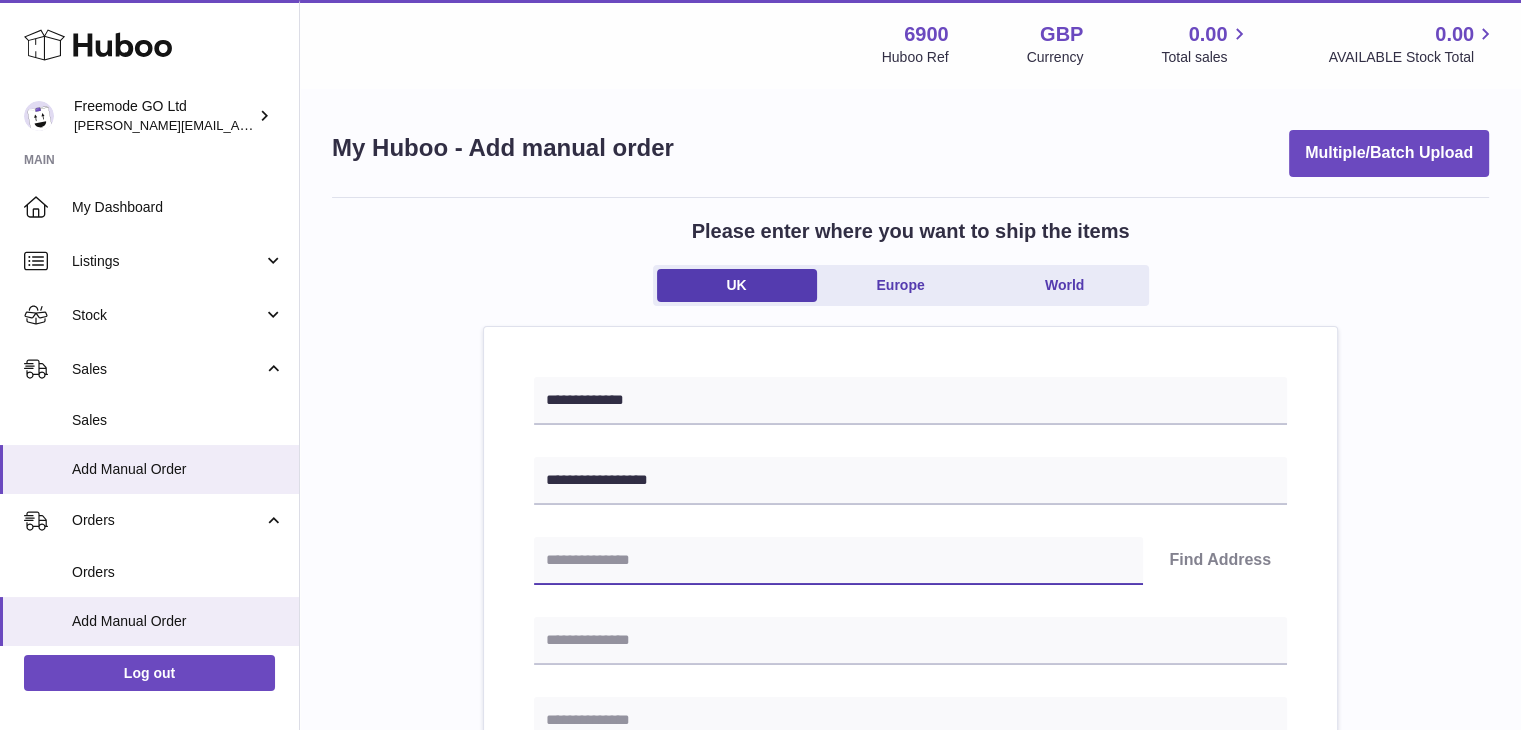 click at bounding box center (838, 561) 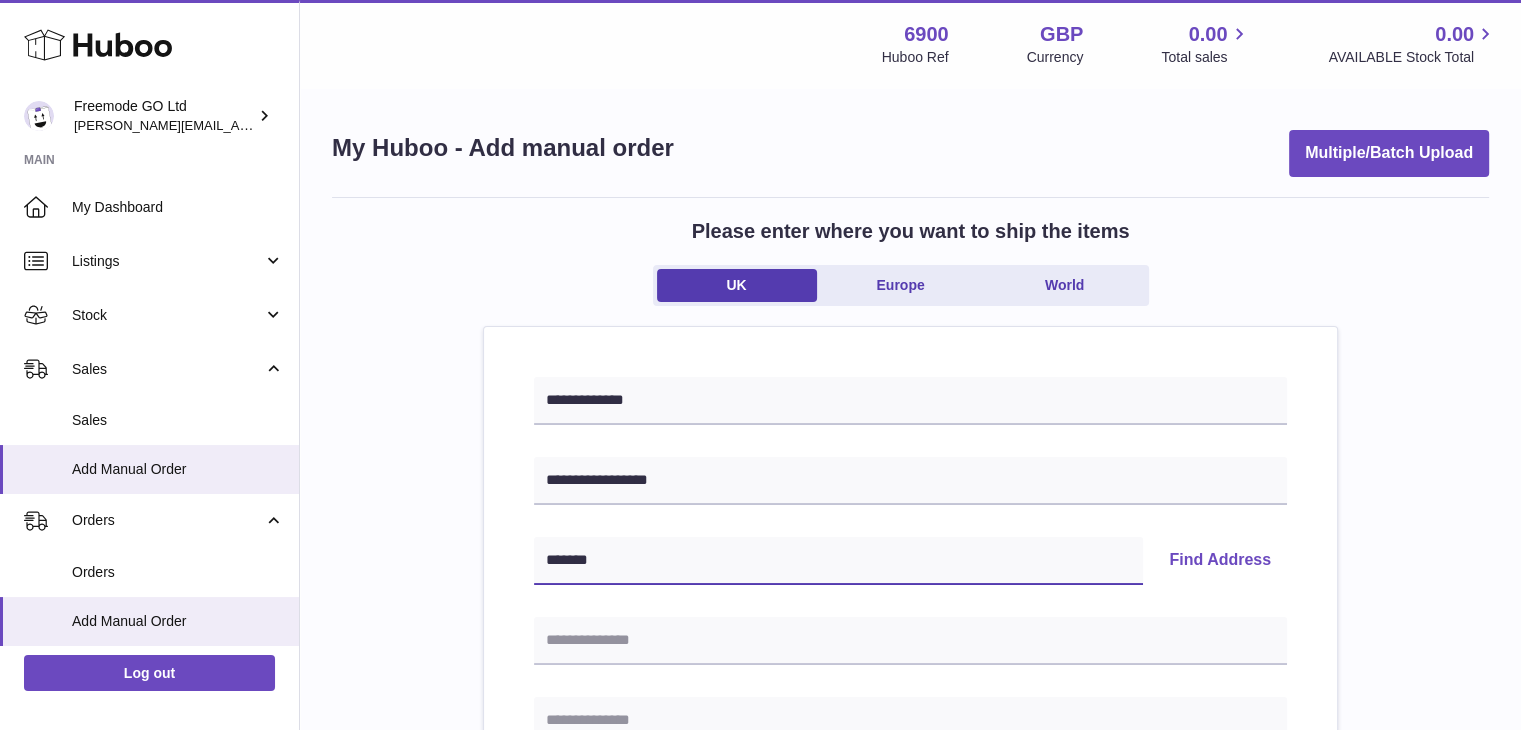 type on "*******" 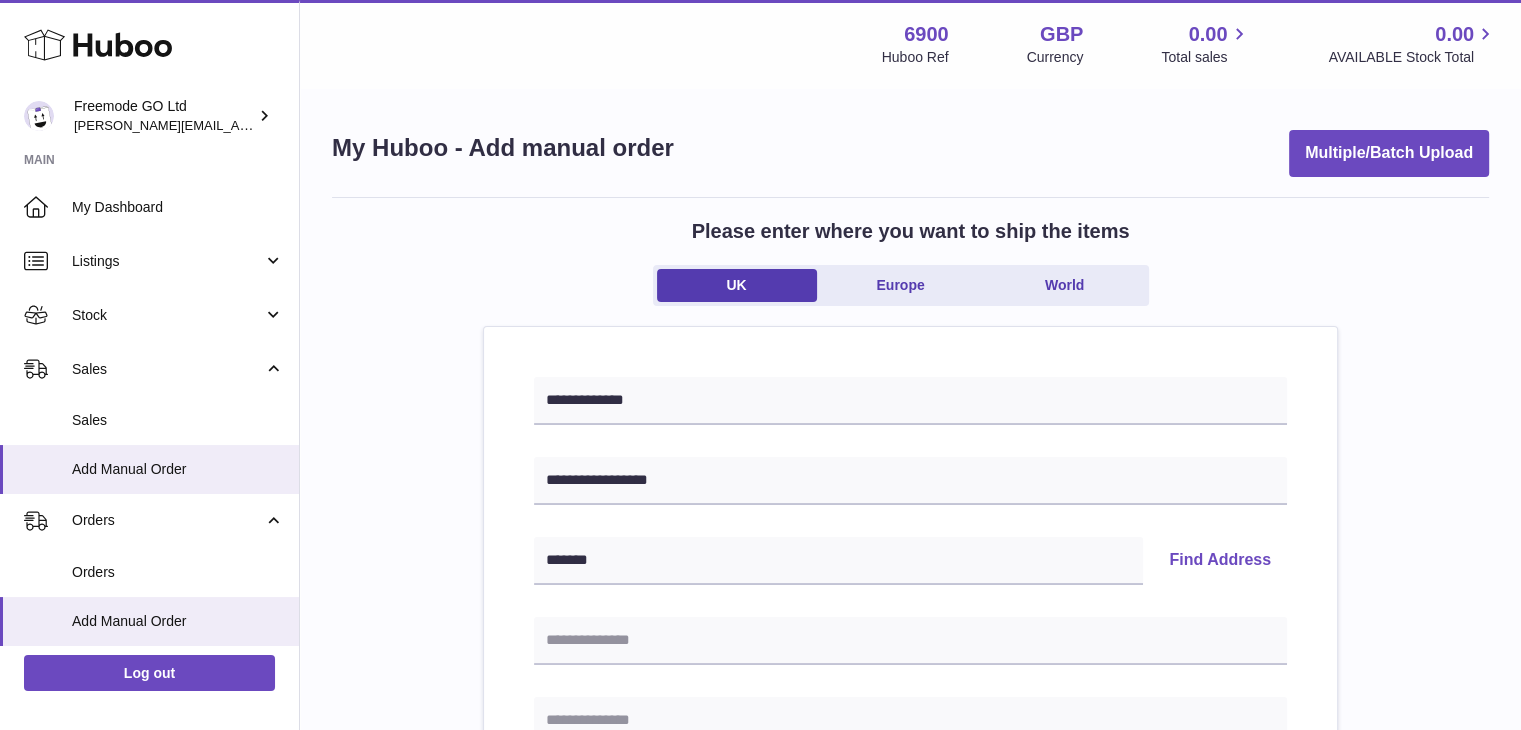 drag, startPoint x: 1197, startPoint y: 563, endPoint x: 1099, endPoint y: 571, distance: 98.32599 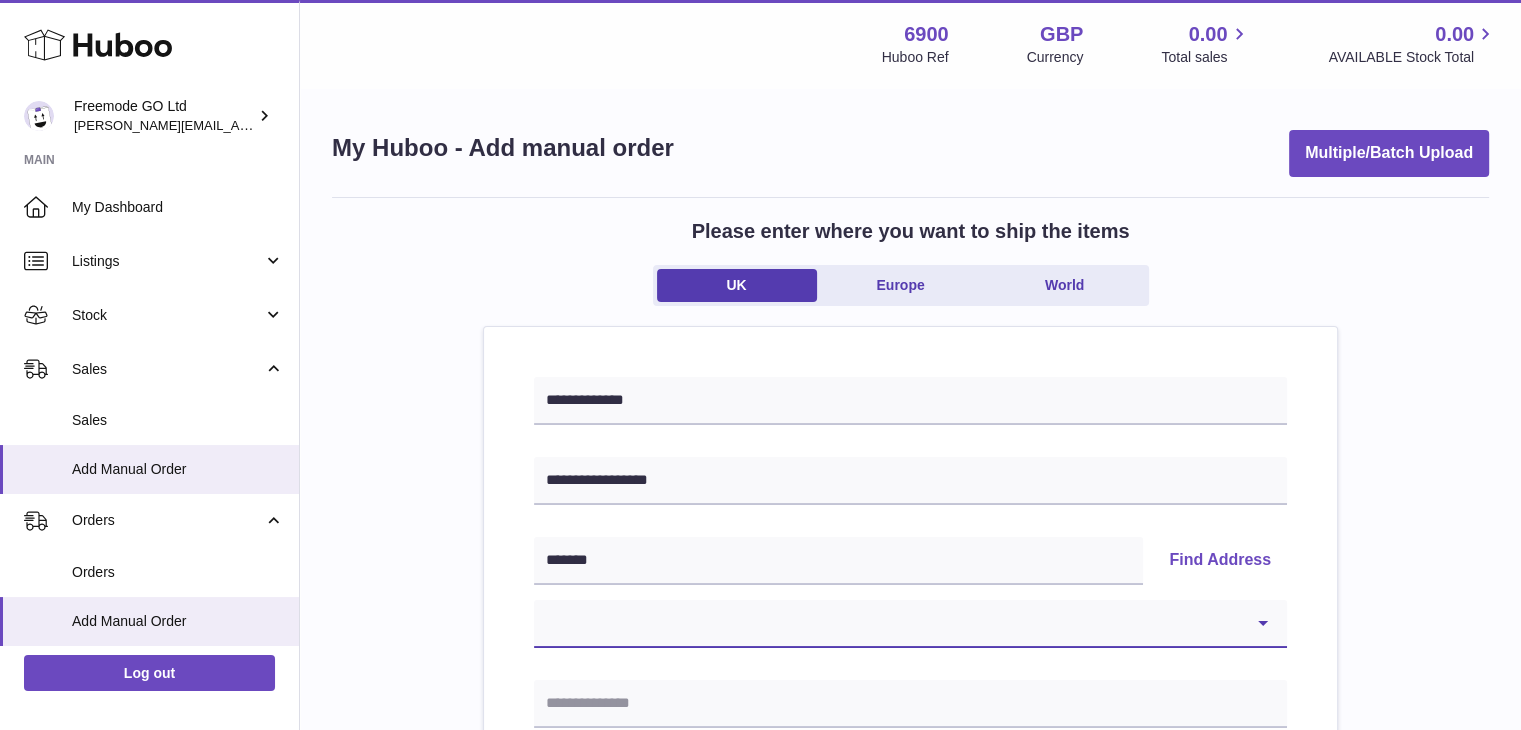 click on "**********" at bounding box center (910, 624) 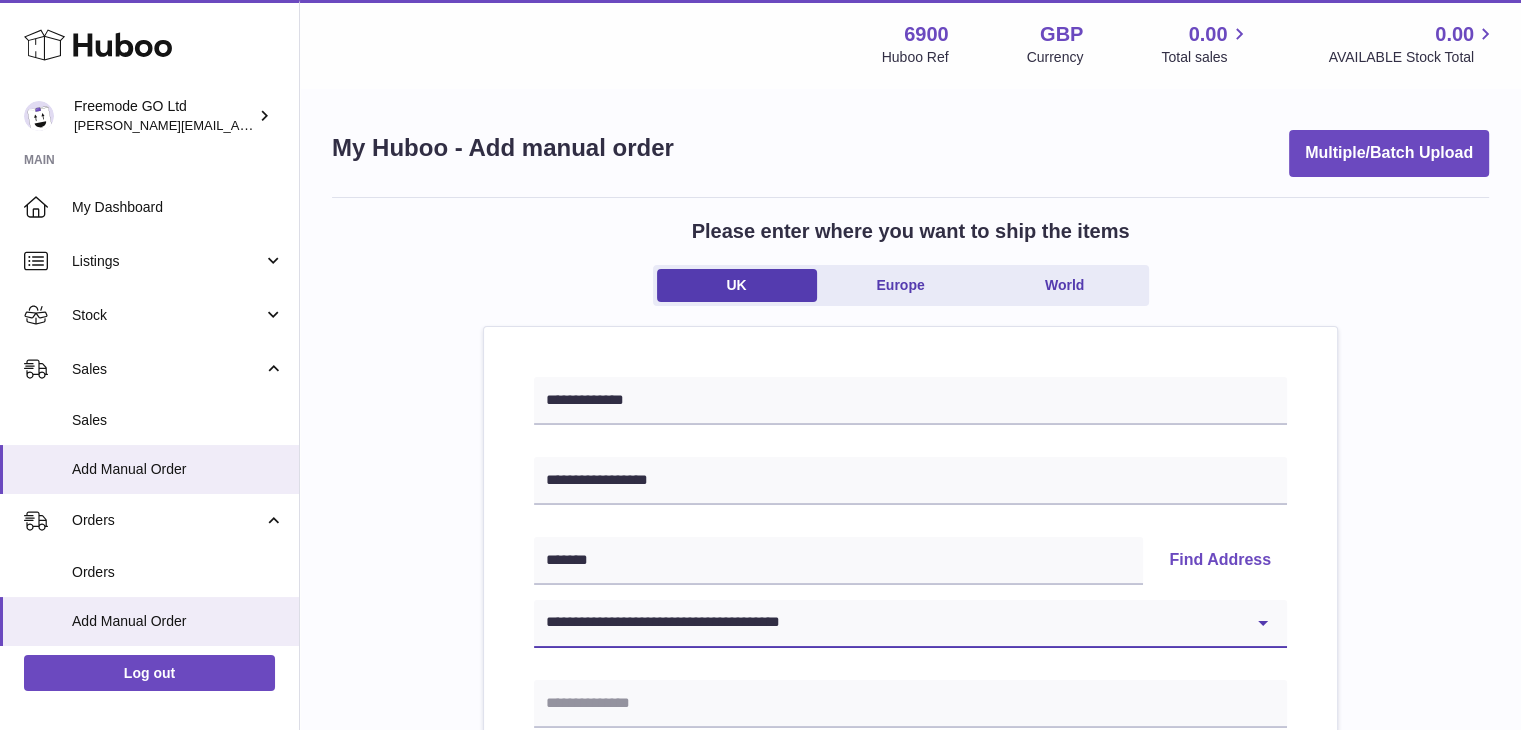 click on "**********" at bounding box center (910, 624) 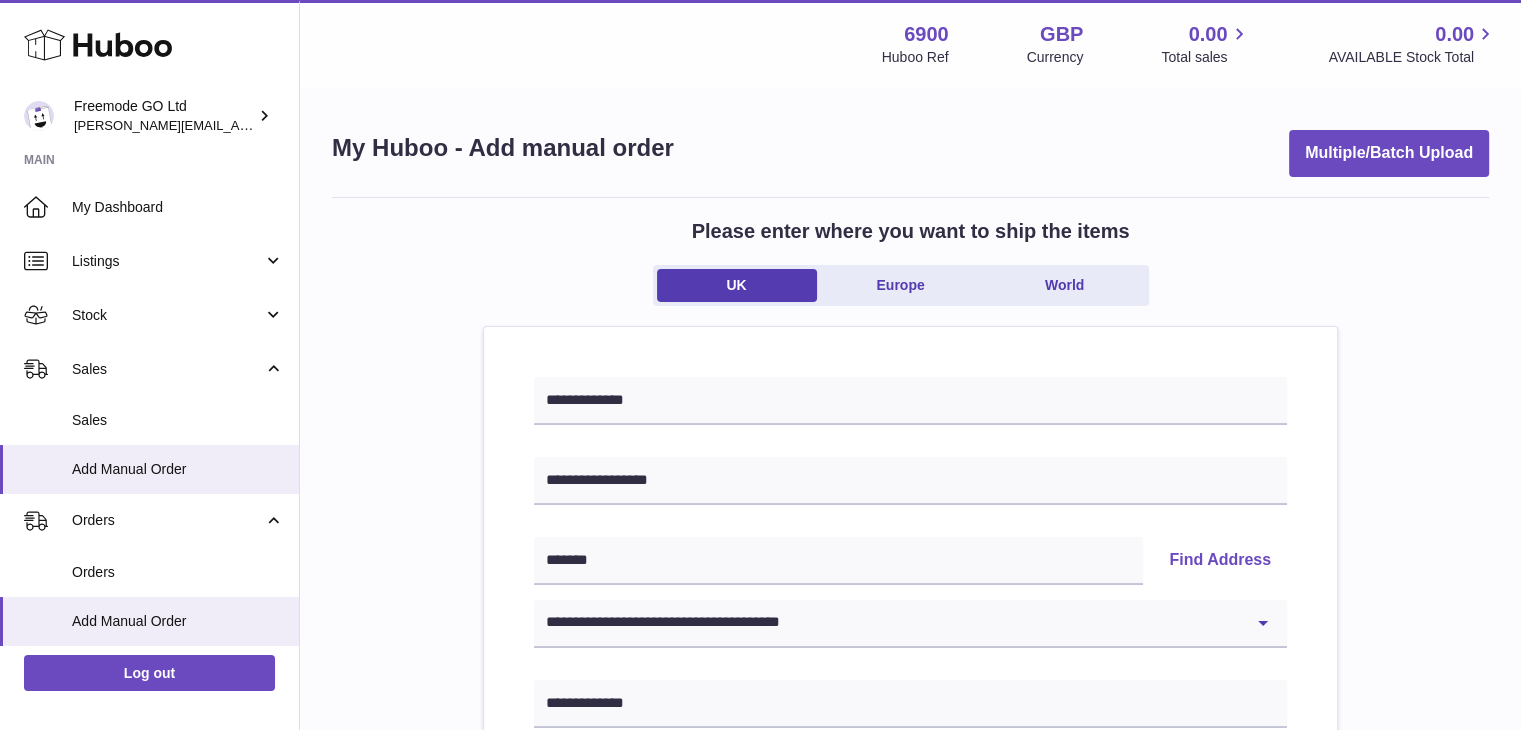click on "Please enter where you want to ship the items
UK
Europe
World" at bounding box center [910, 272] 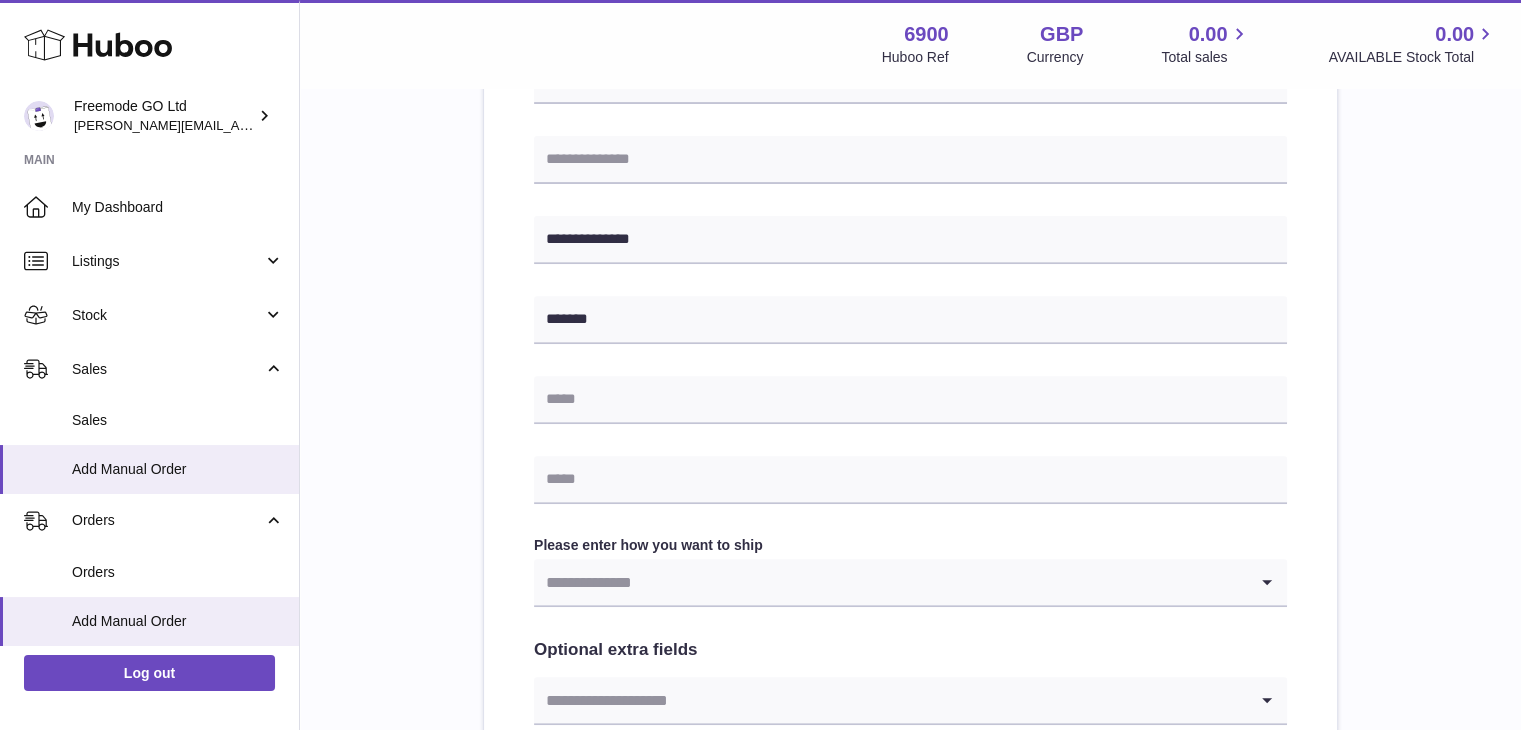scroll, scrollTop: 802, scrollLeft: 0, axis: vertical 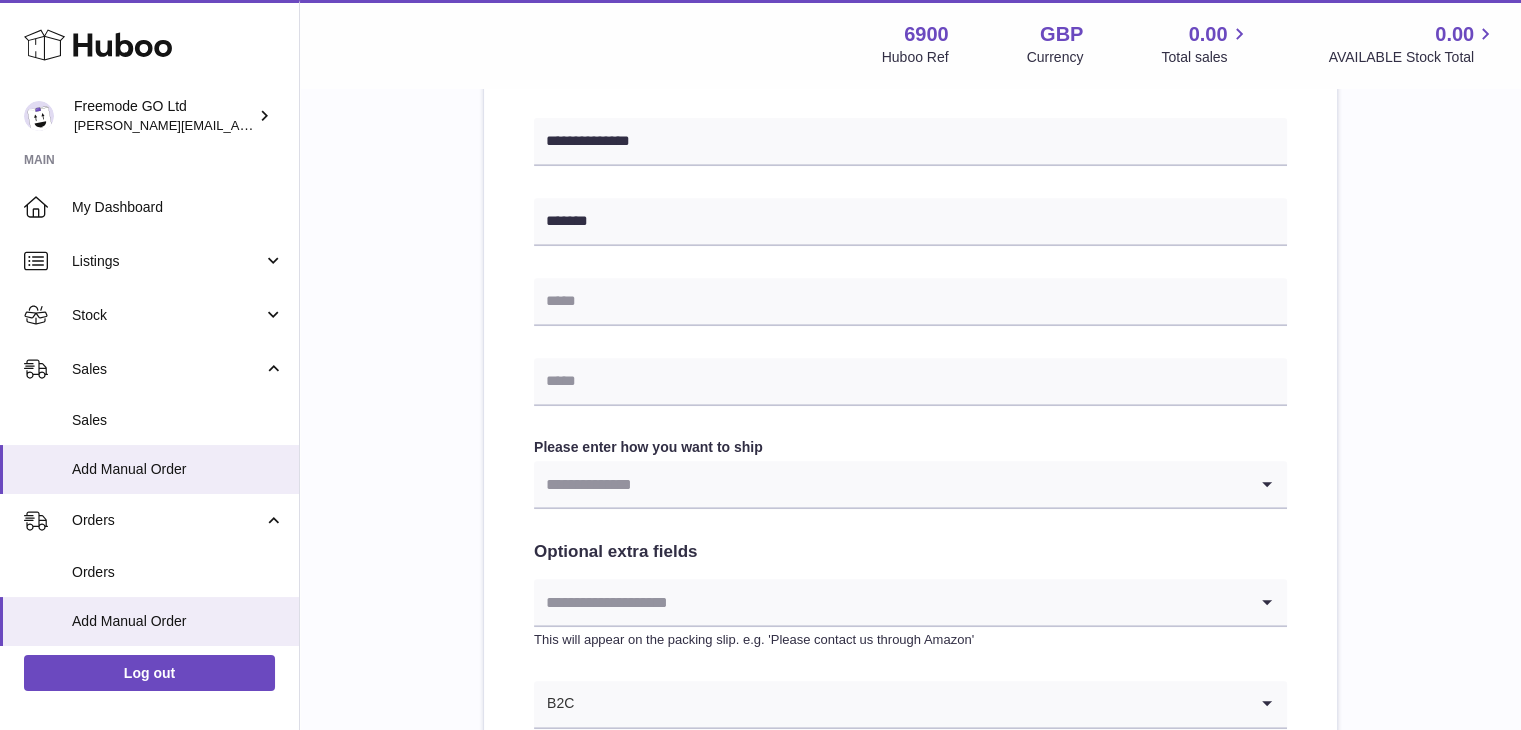 click on "Loading..." at bounding box center (910, 485) 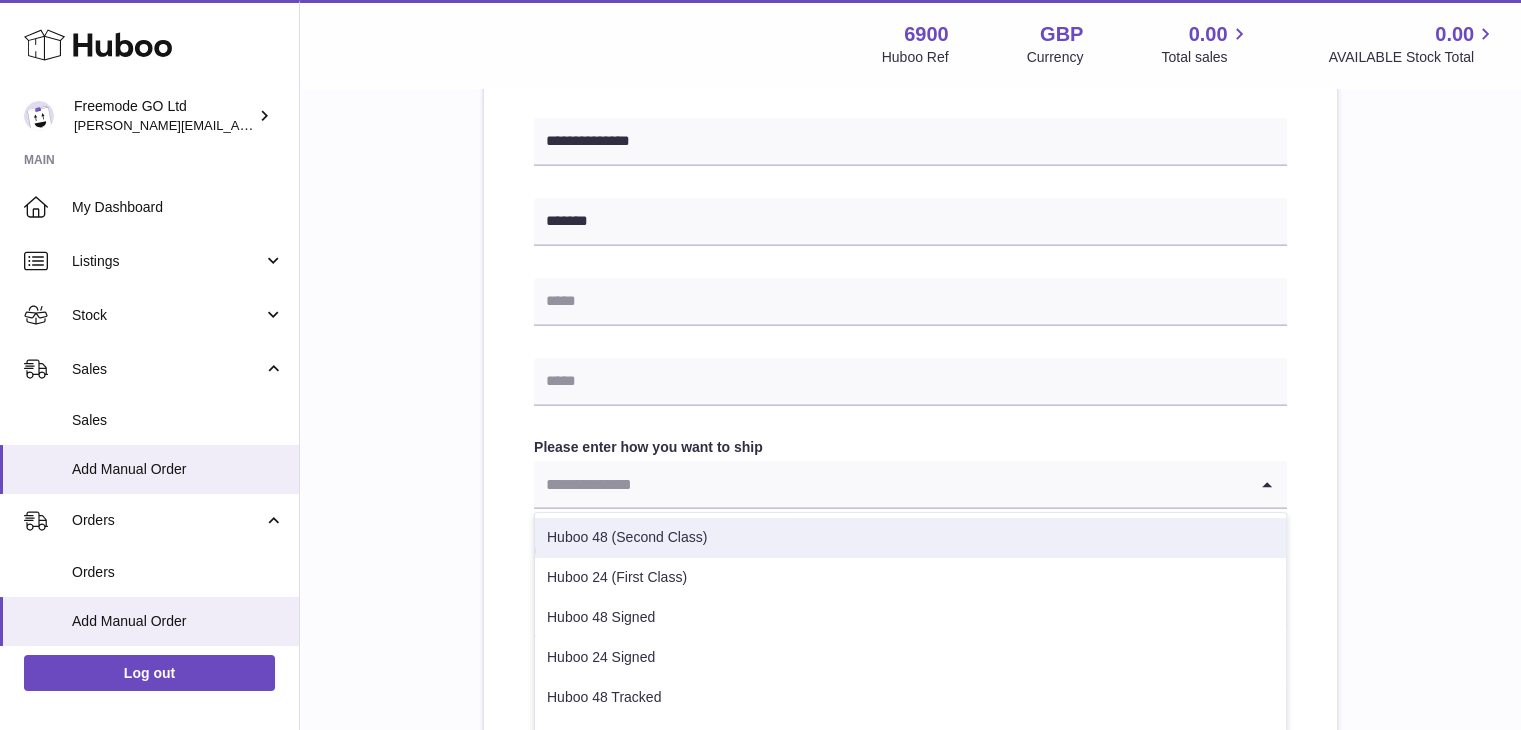 click on "Huboo 48 (Second Class)" at bounding box center (910, 538) 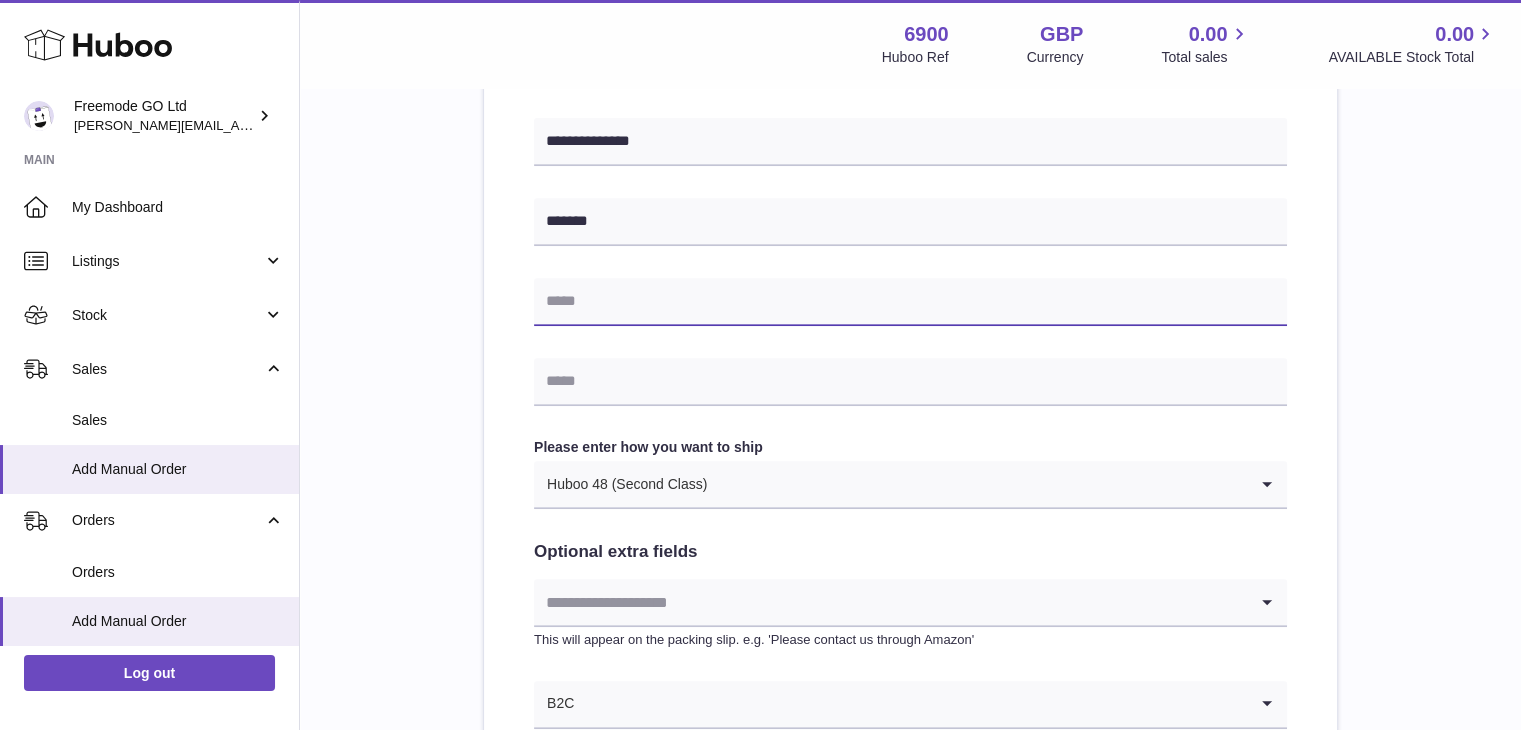 click at bounding box center [910, 302] 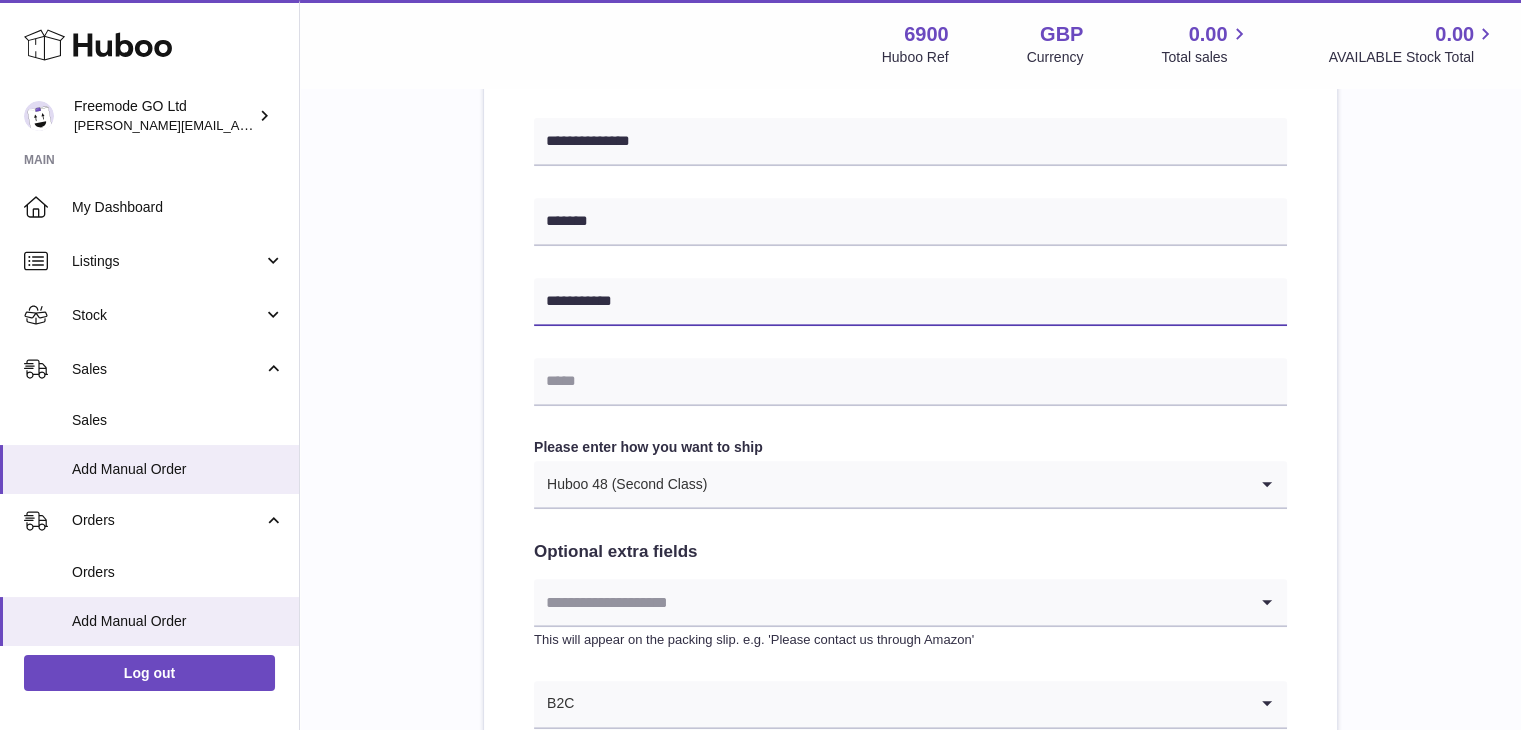 scroll, scrollTop: 1077, scrollLeft: 0, axis: vertical 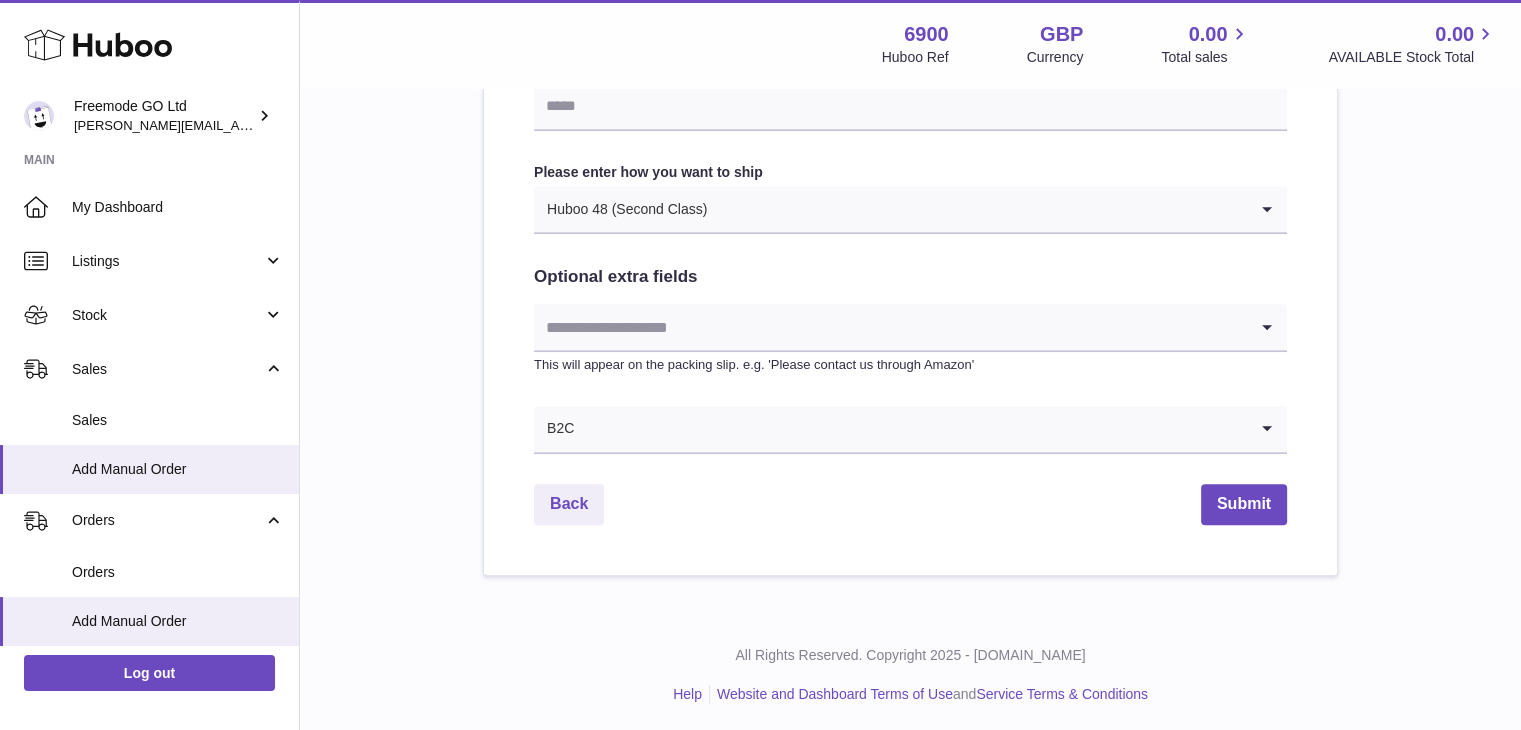 type on "**********" 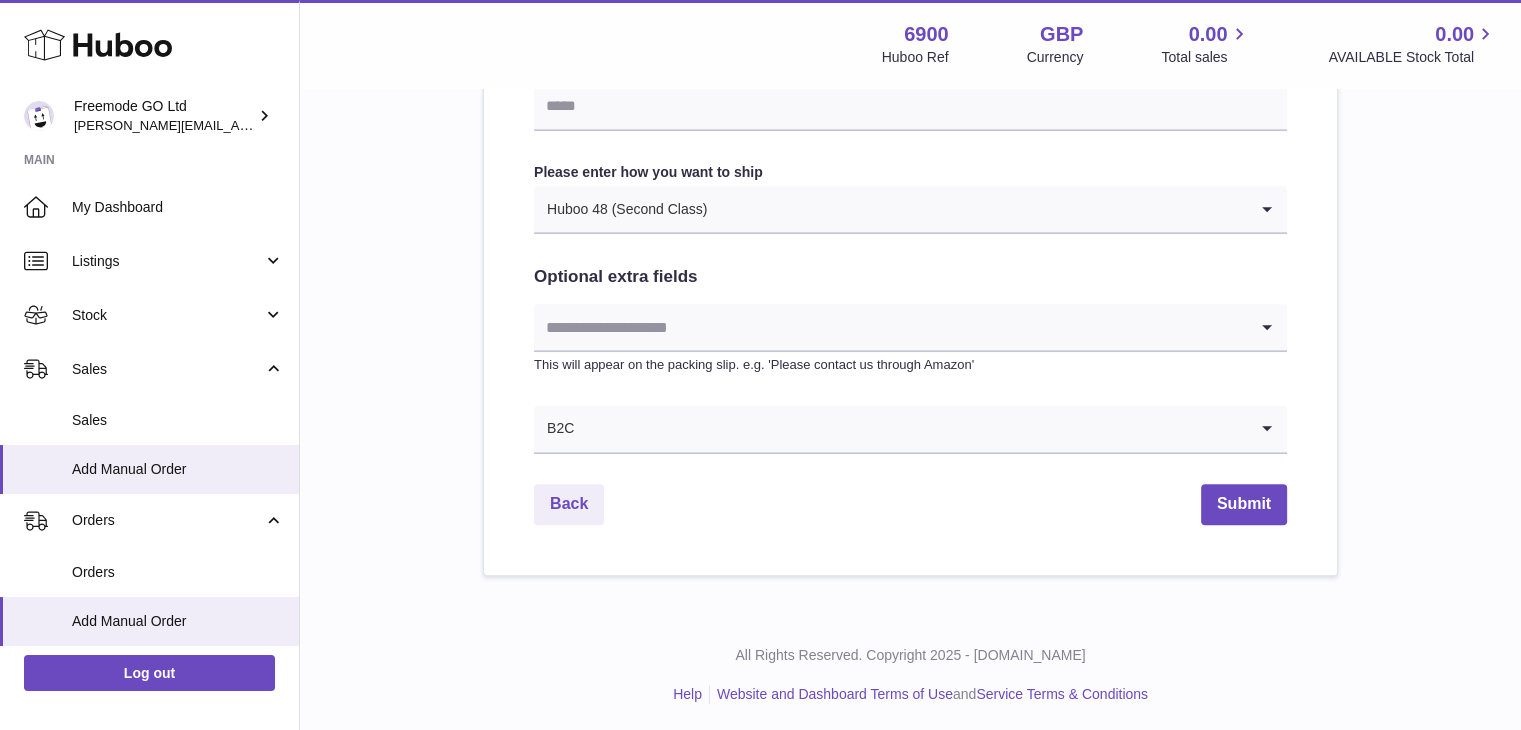 click at bounding box center [890, 327] 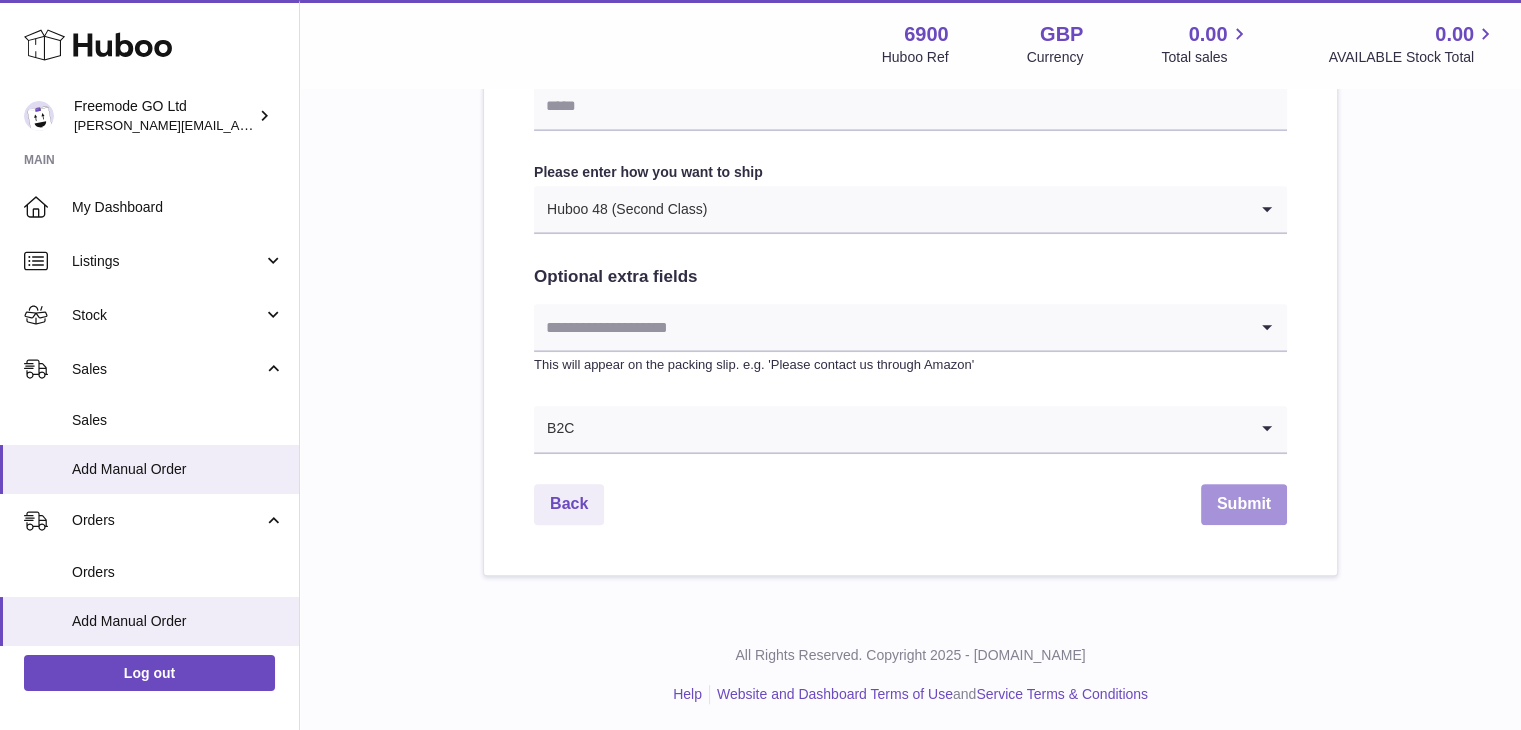 click on "Submit" at bounding box center (1244, 504) 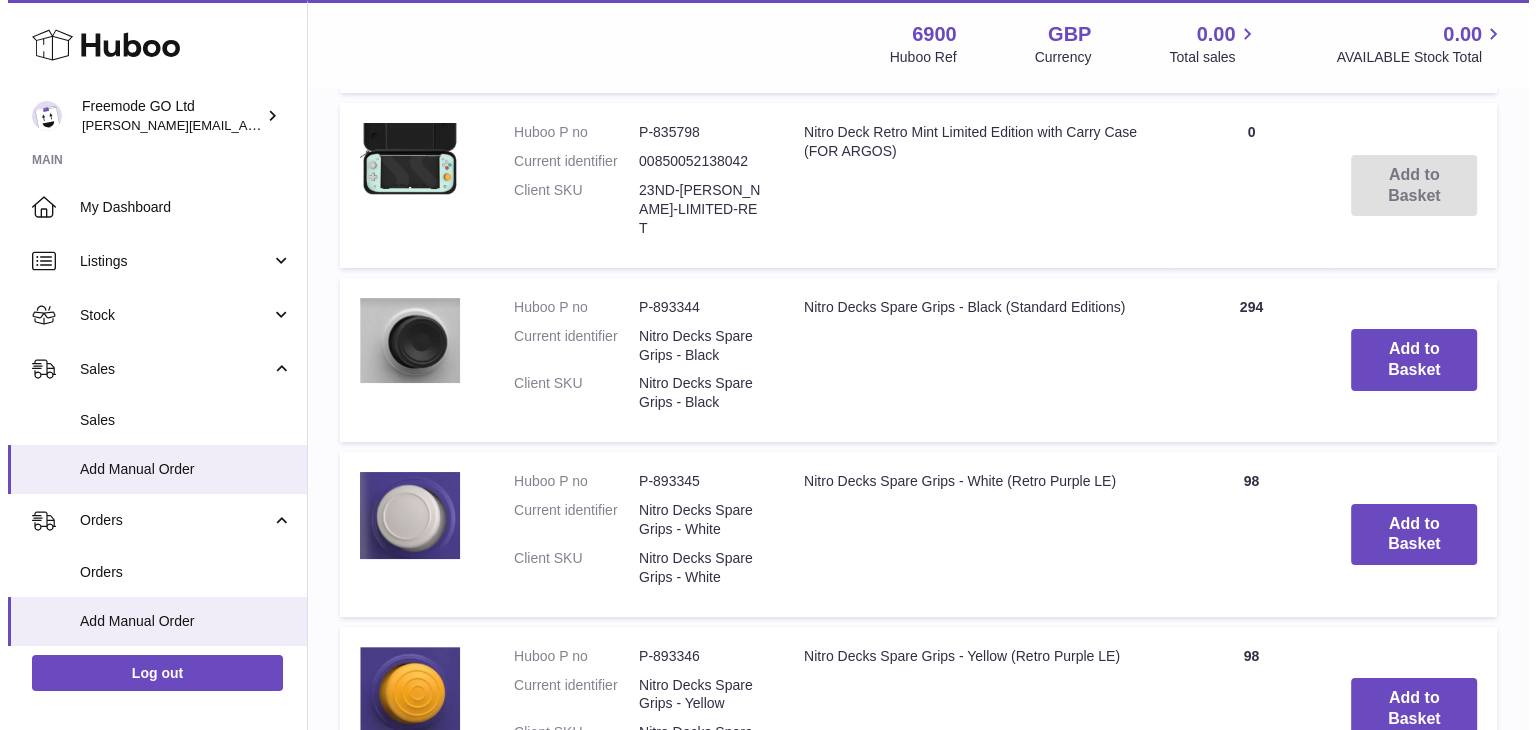 scroll, scrollTop: 0, scrollLeft: 0, axis: both 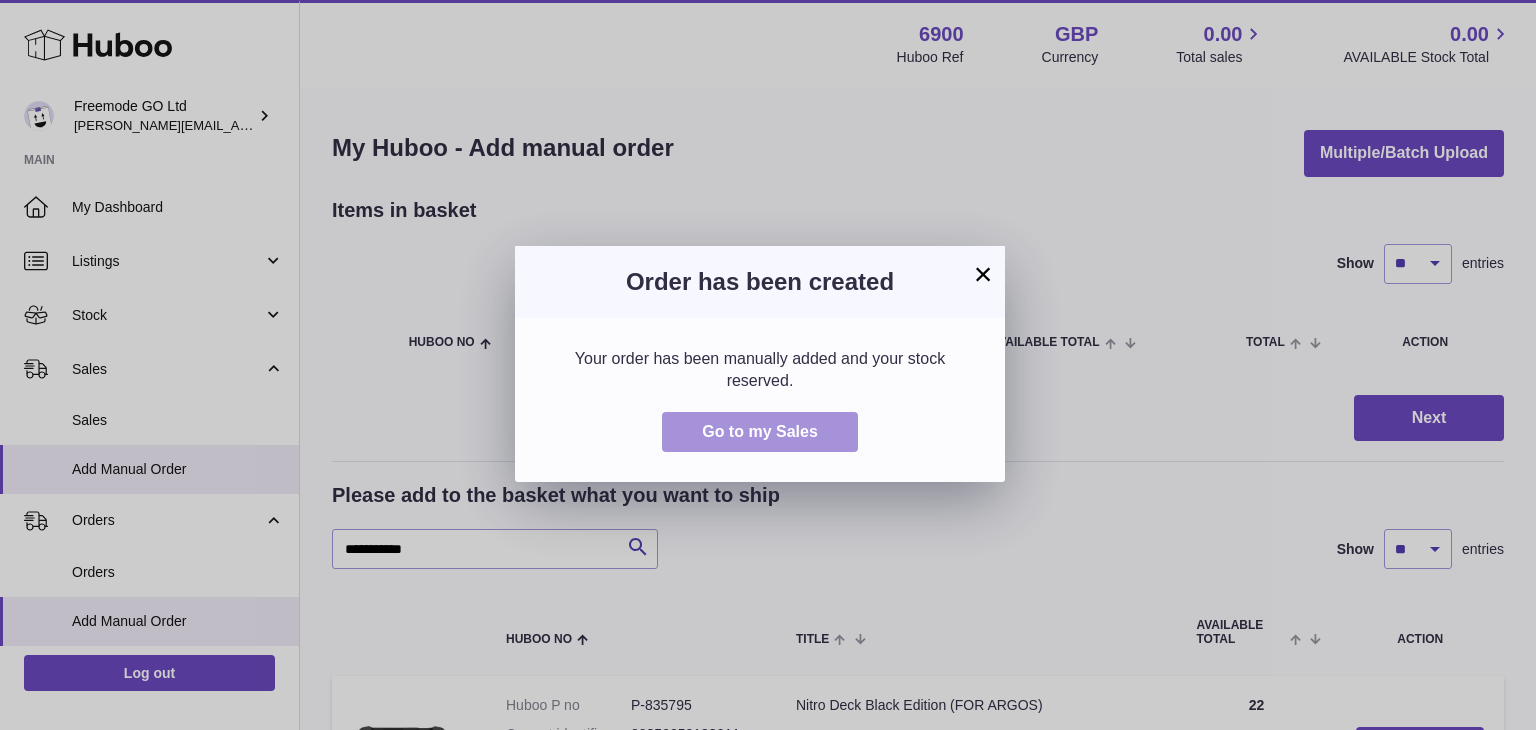 click on "Go to my Sales" at bounding box center [760, 431] 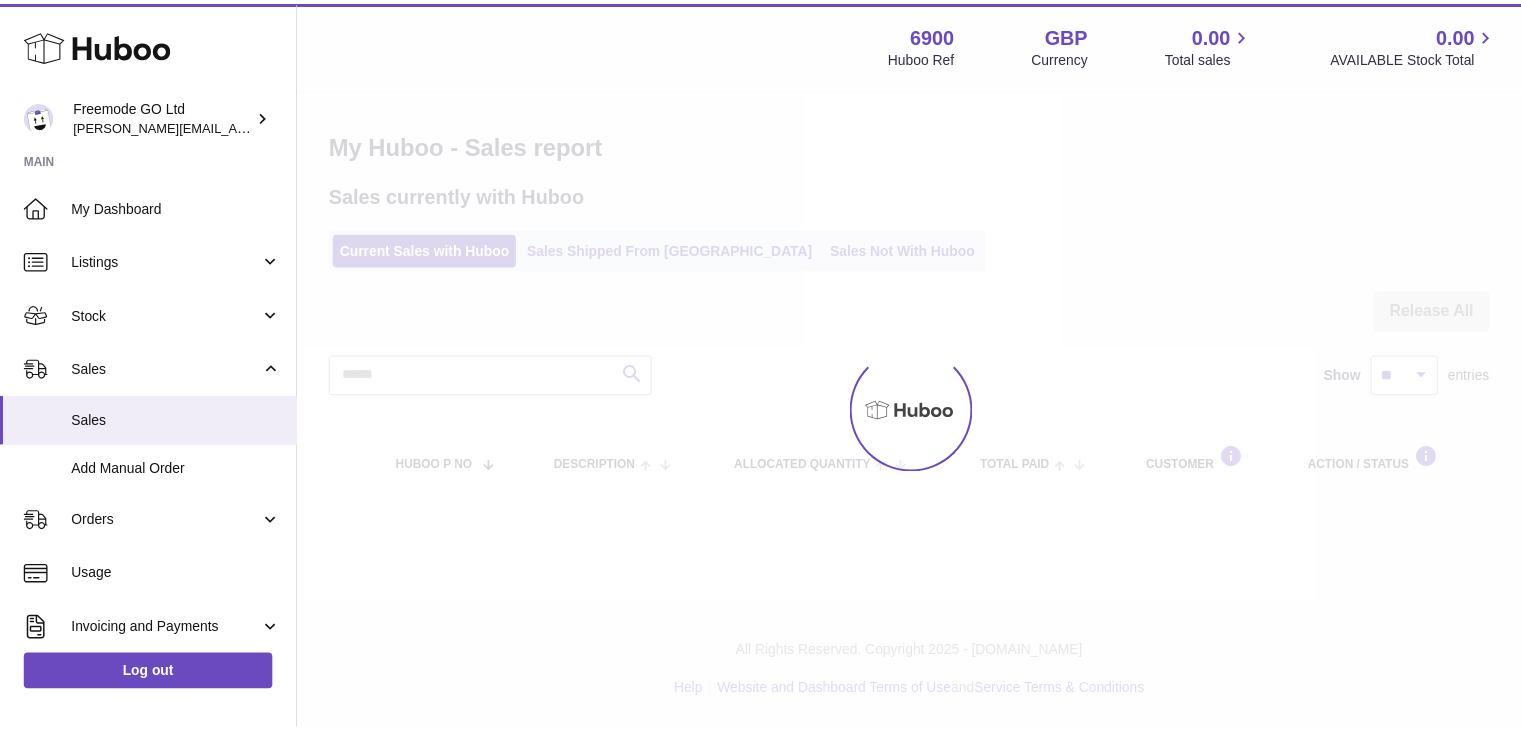 scroll, scrollTop: 0, scrollLeft: 0, axis: both 